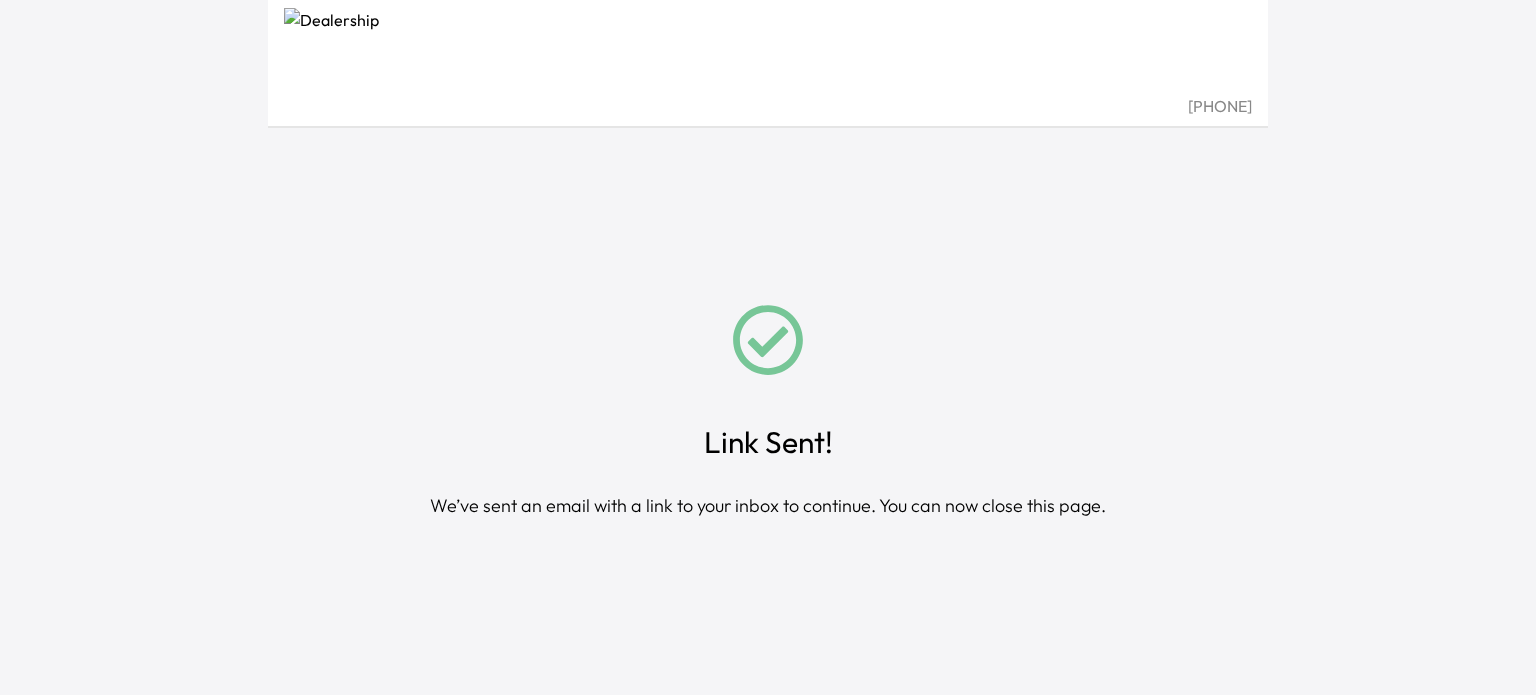 scroll, scrollTop: 0, scrollLeft: 0, axis: both 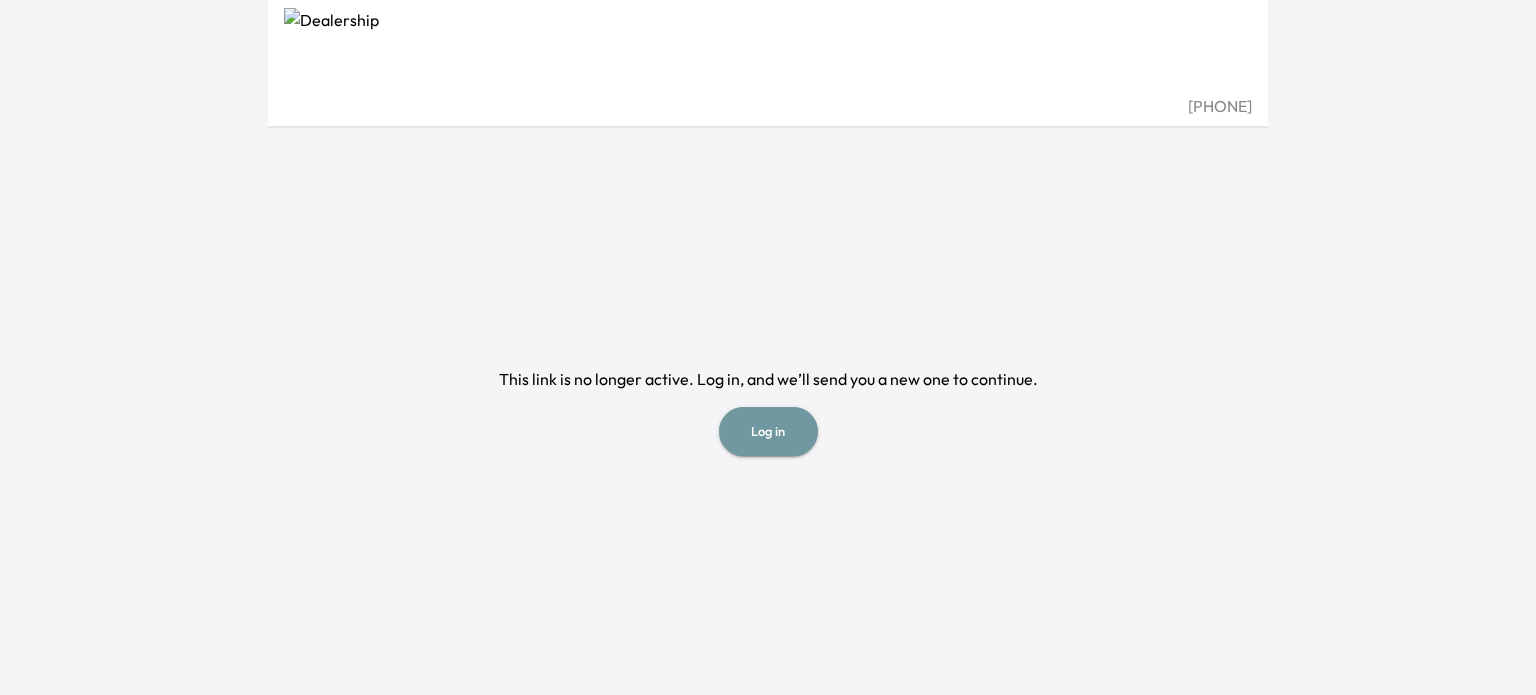 click on "Log in" at bounding box center (768, 431) 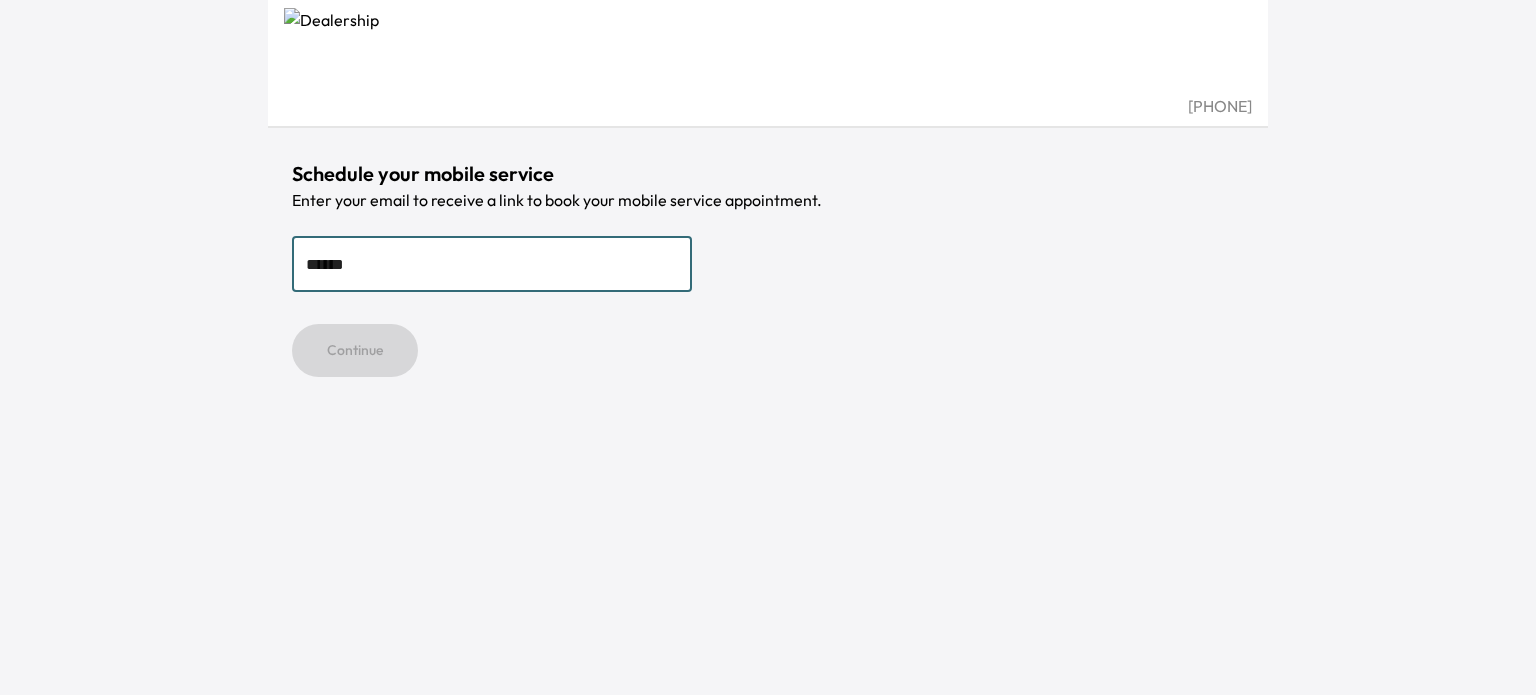 type on "**********" 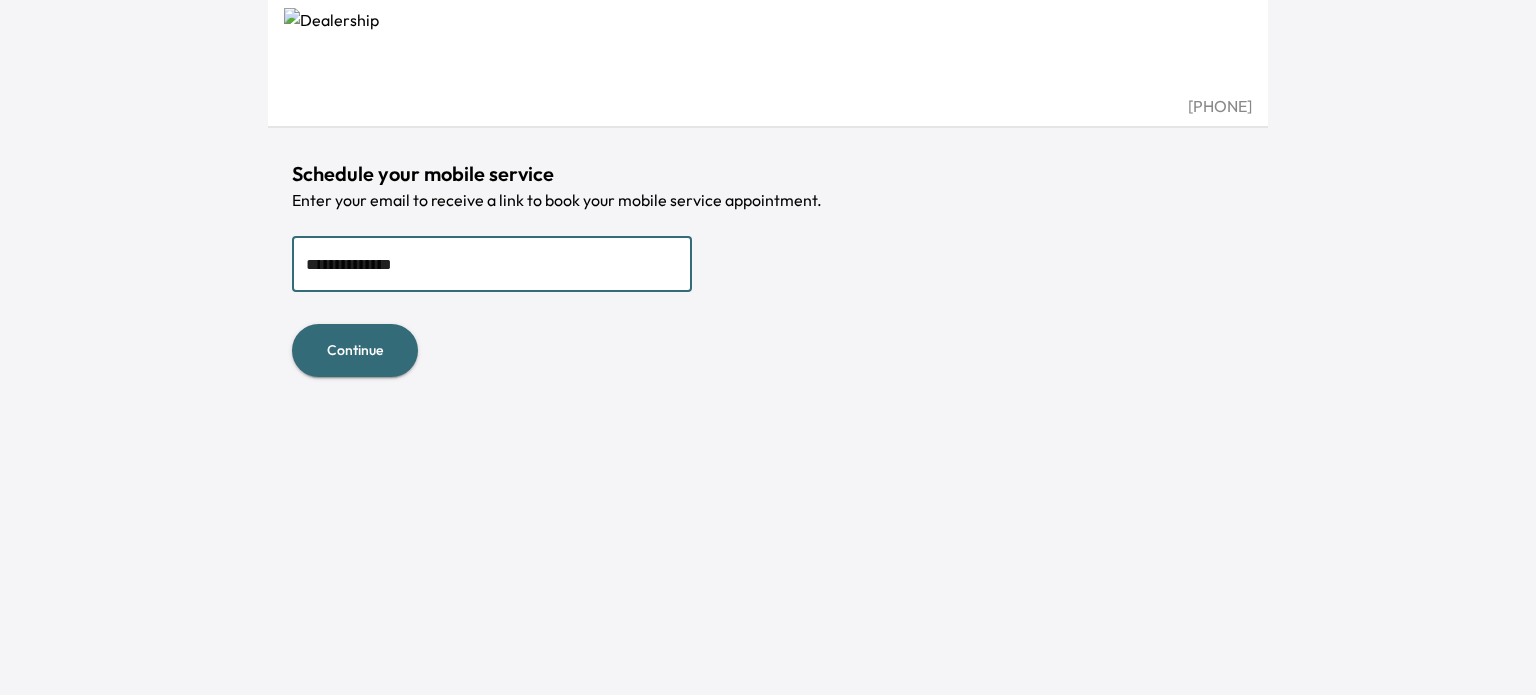 click on "Continue" at bounding box center (355, 350) 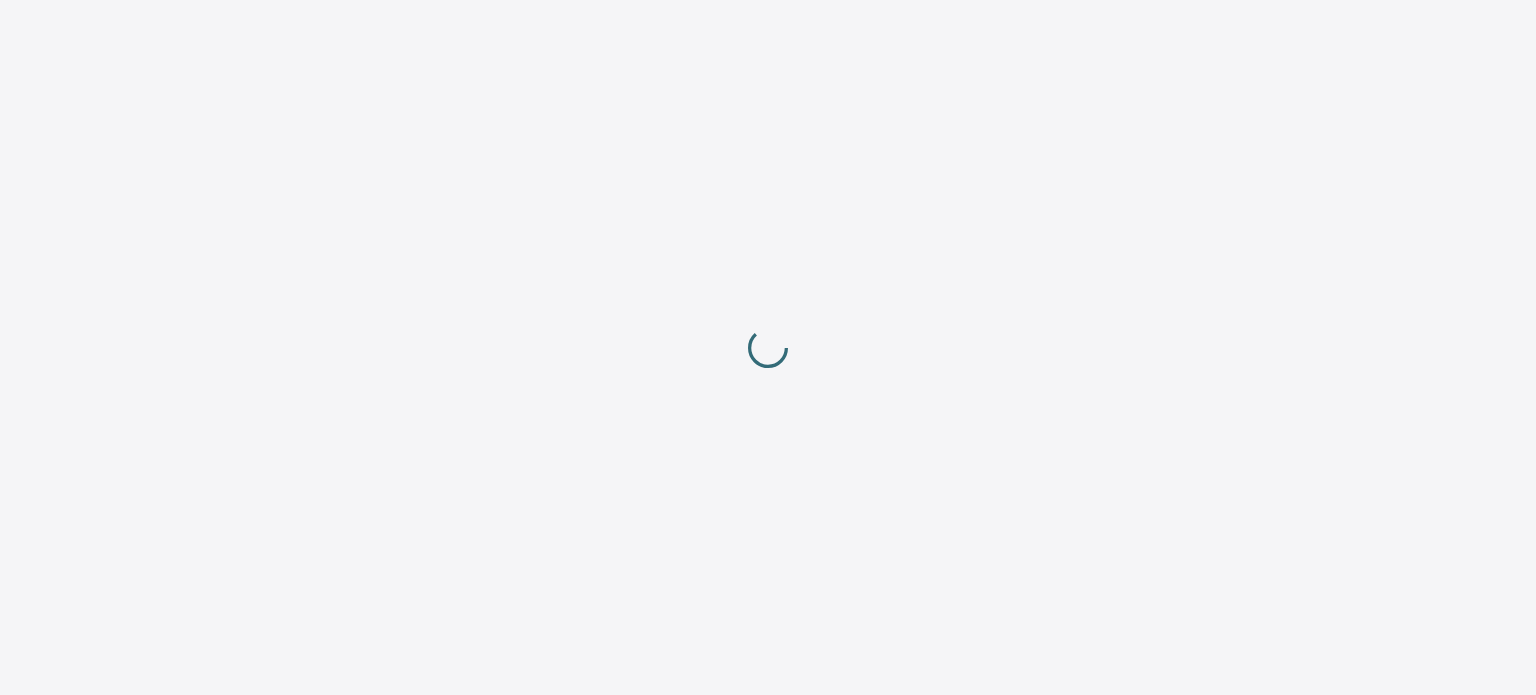 scroll, scrollTop: 0, scrollLeft: 0, axis: both 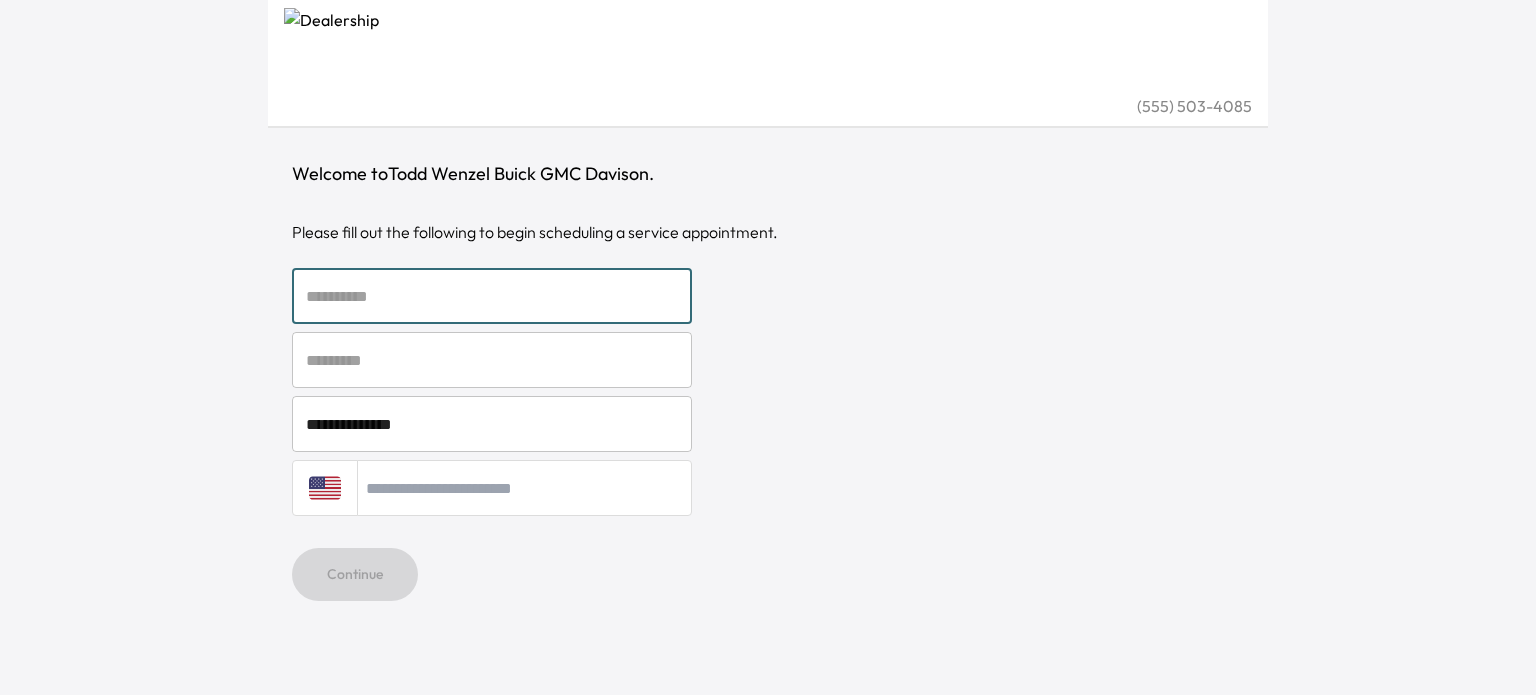 click at bounding box center [492, 296] 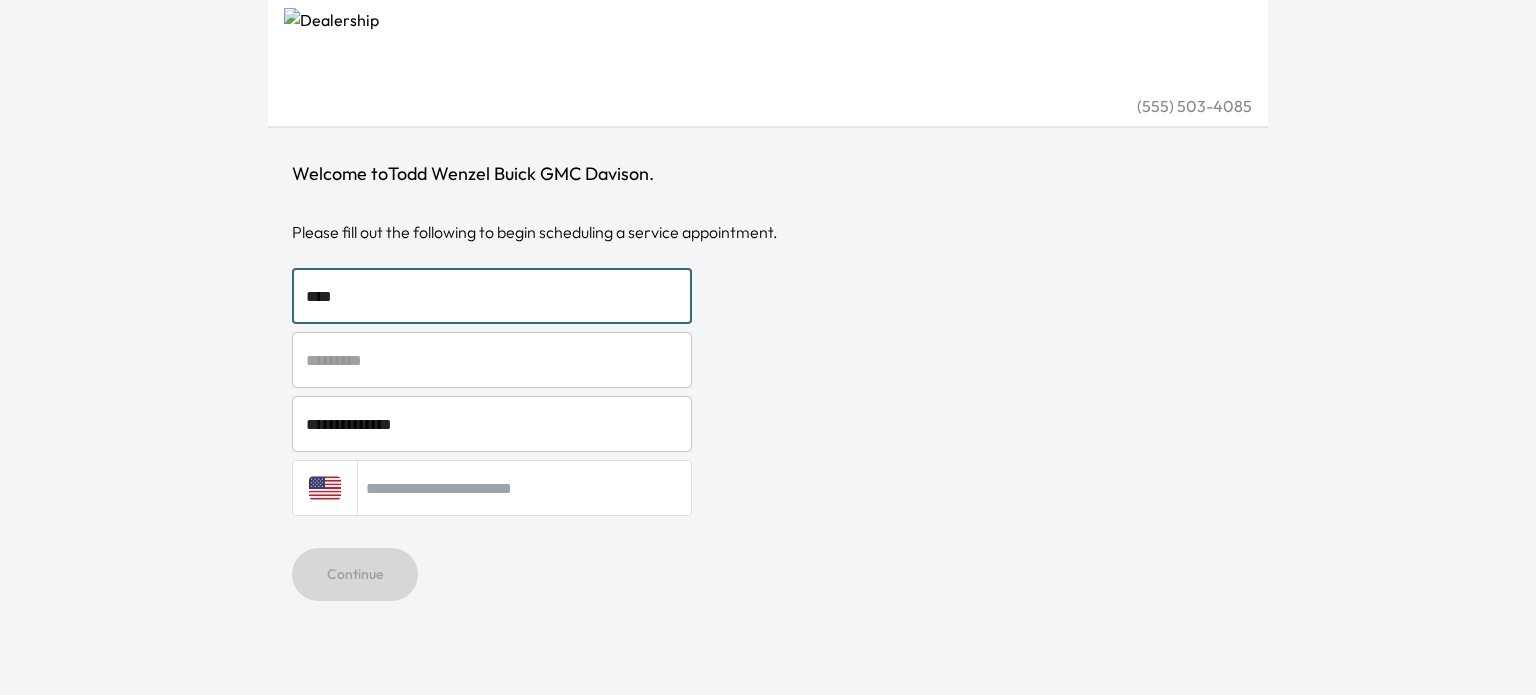 type on "****" 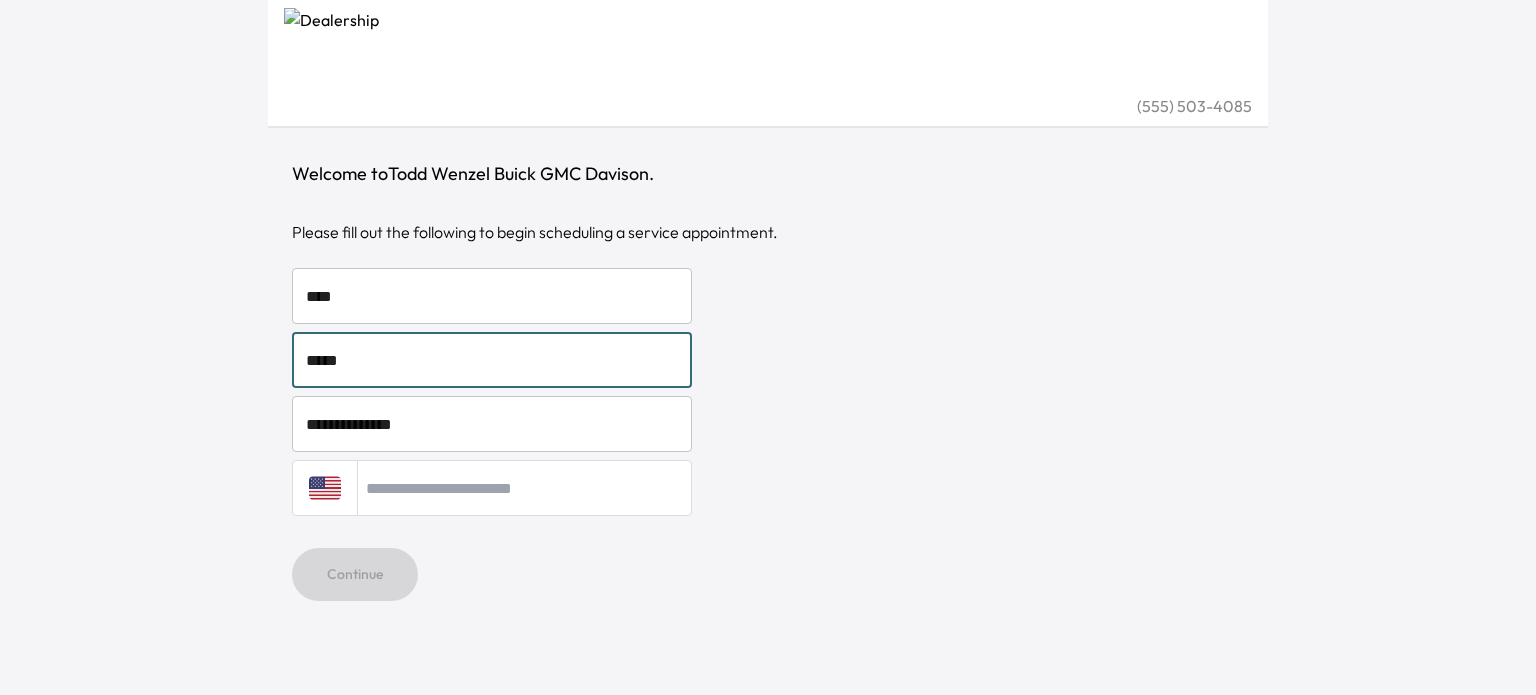 type on "*****" 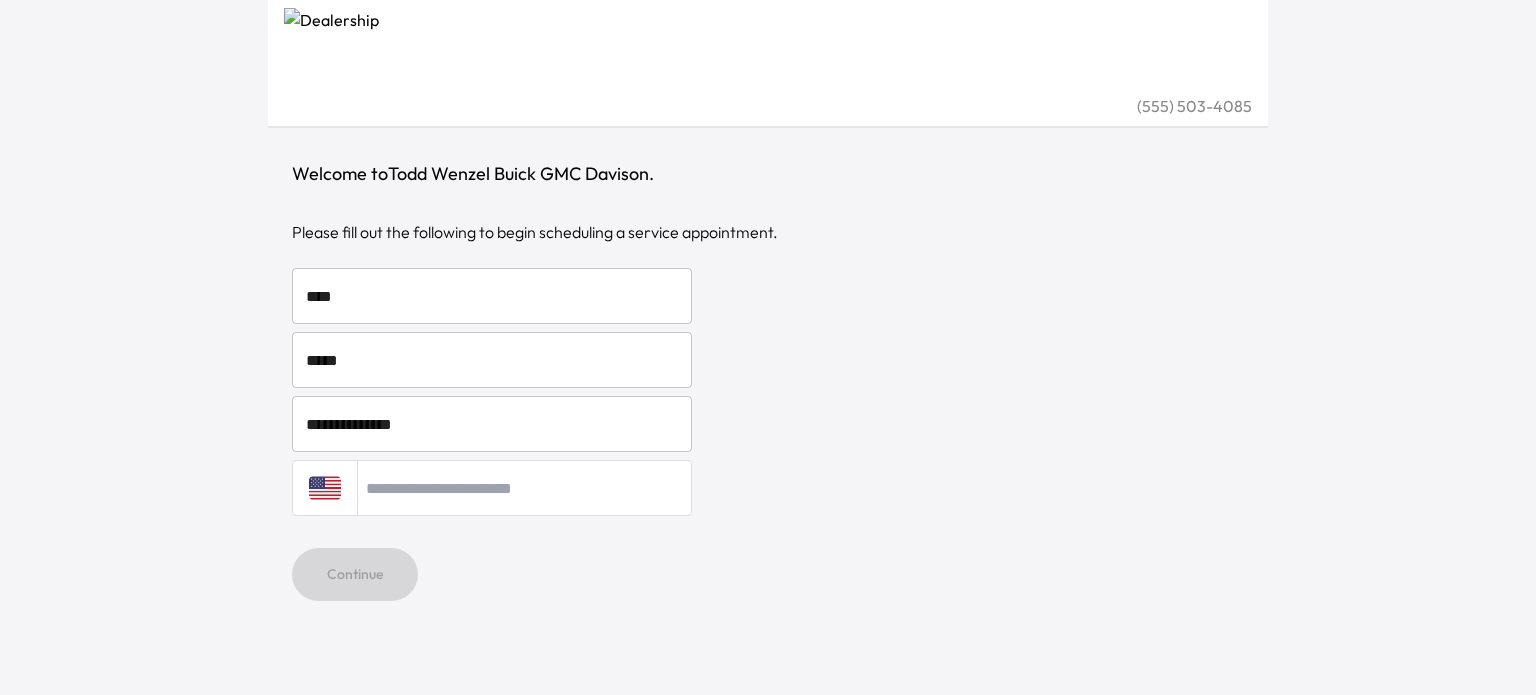 click at bounding box center (524, 488) 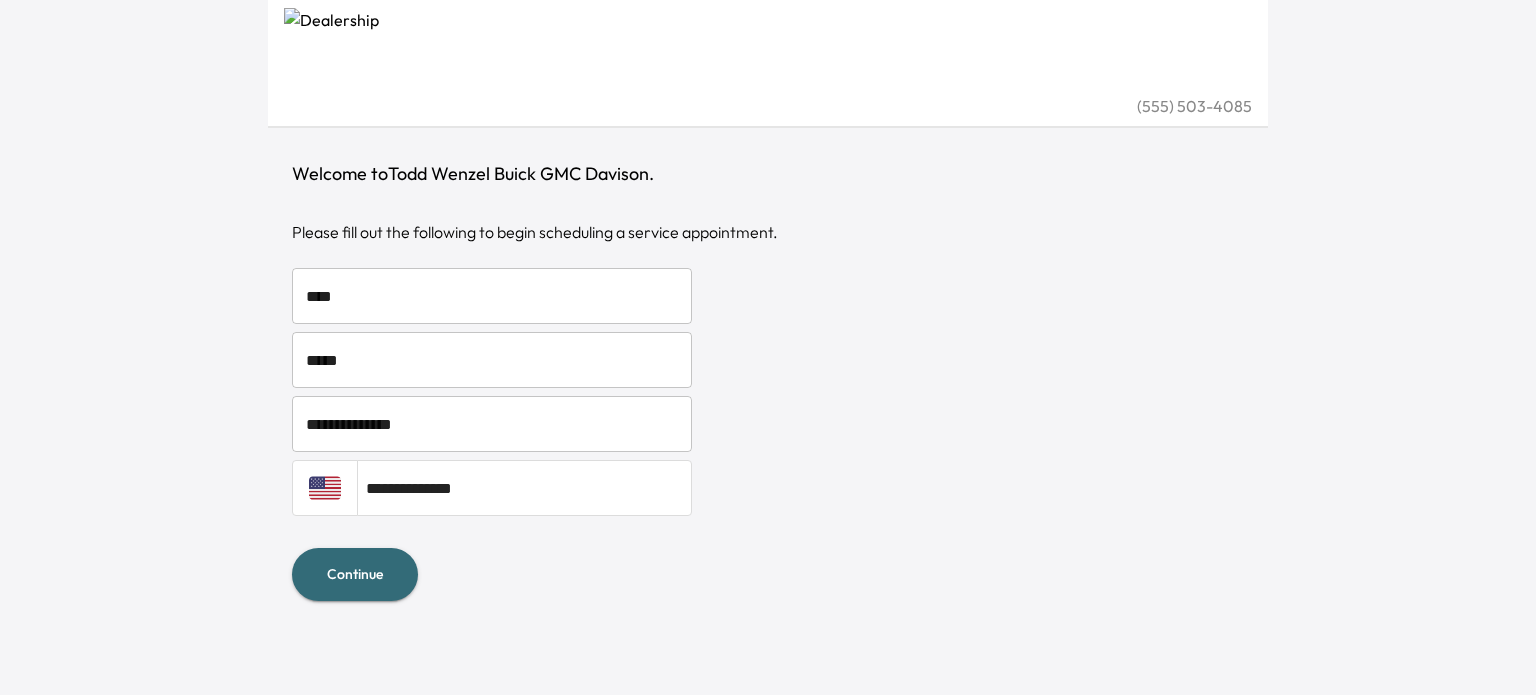 type on "**********" 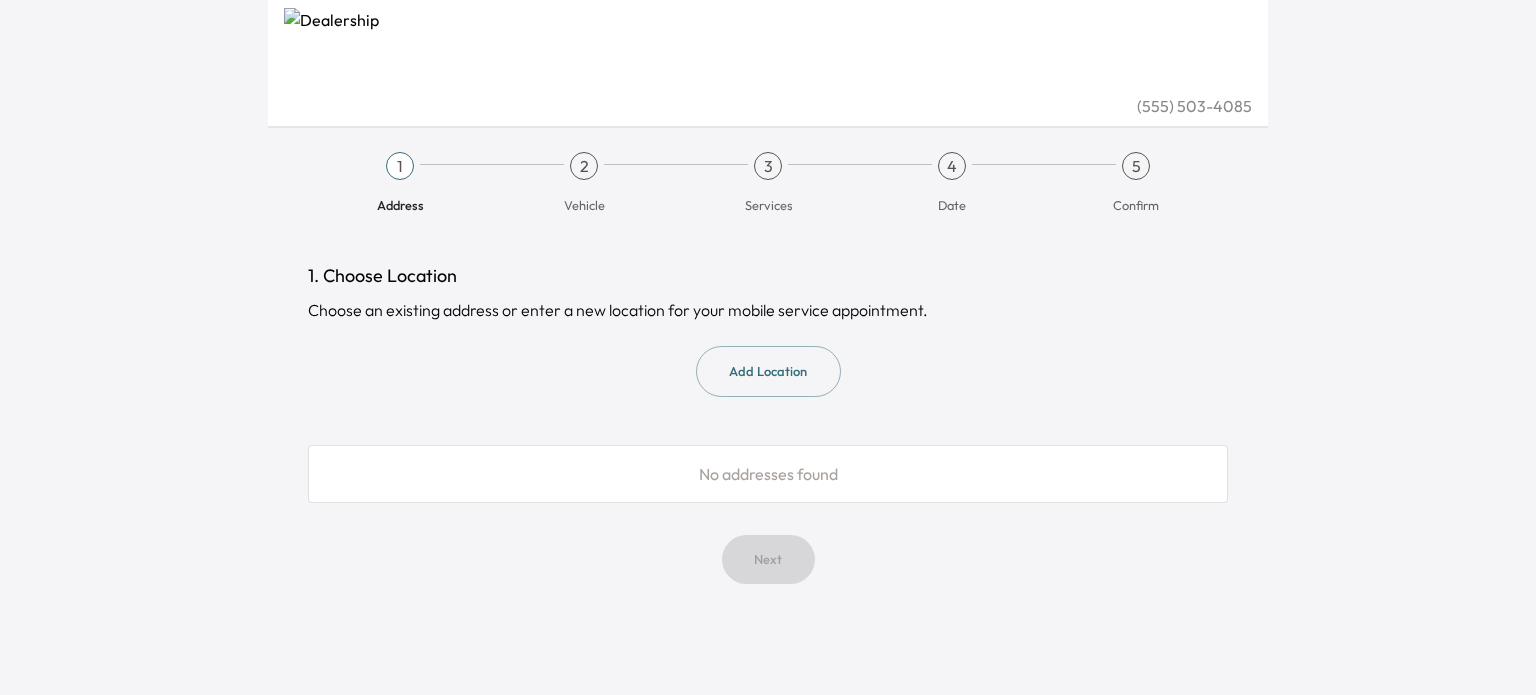 click on "Add Location" at bounding box center [768, 371] 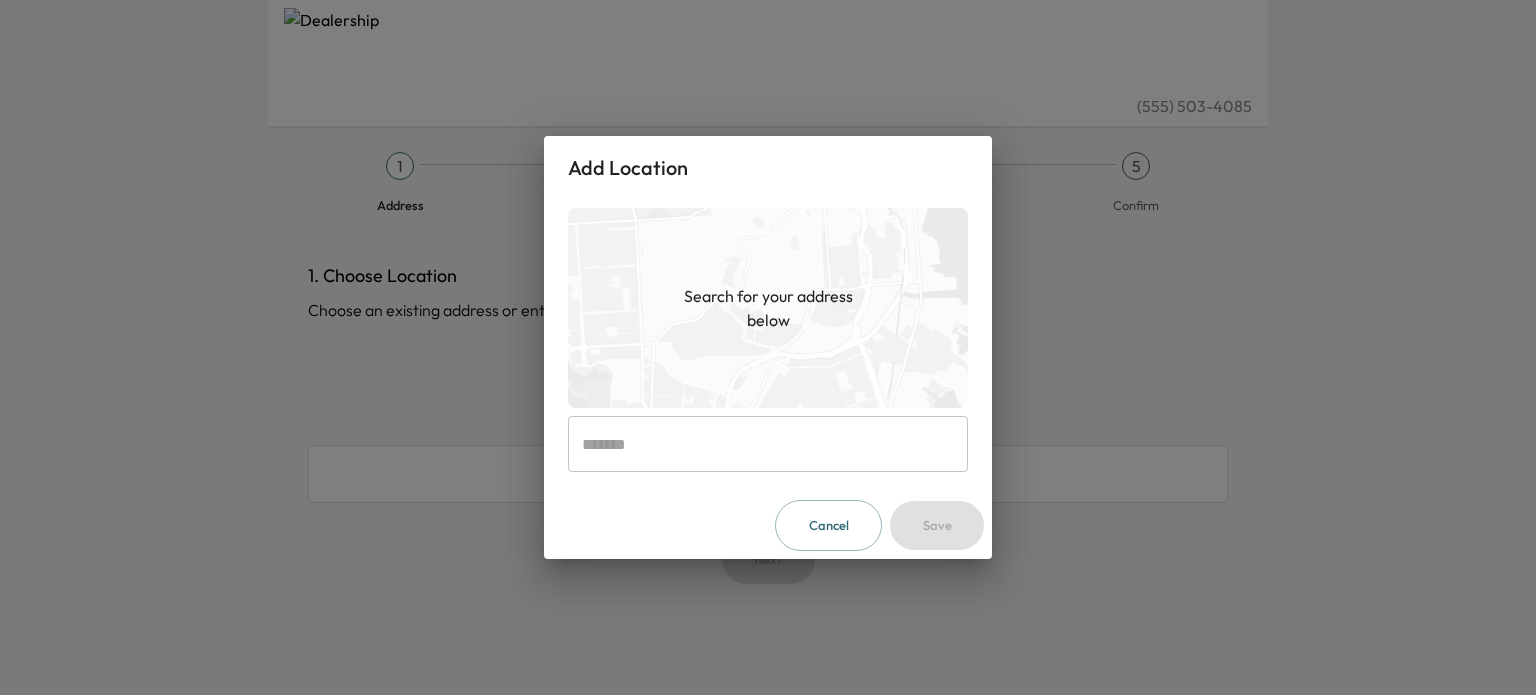 click at bounding box center [768, 444] 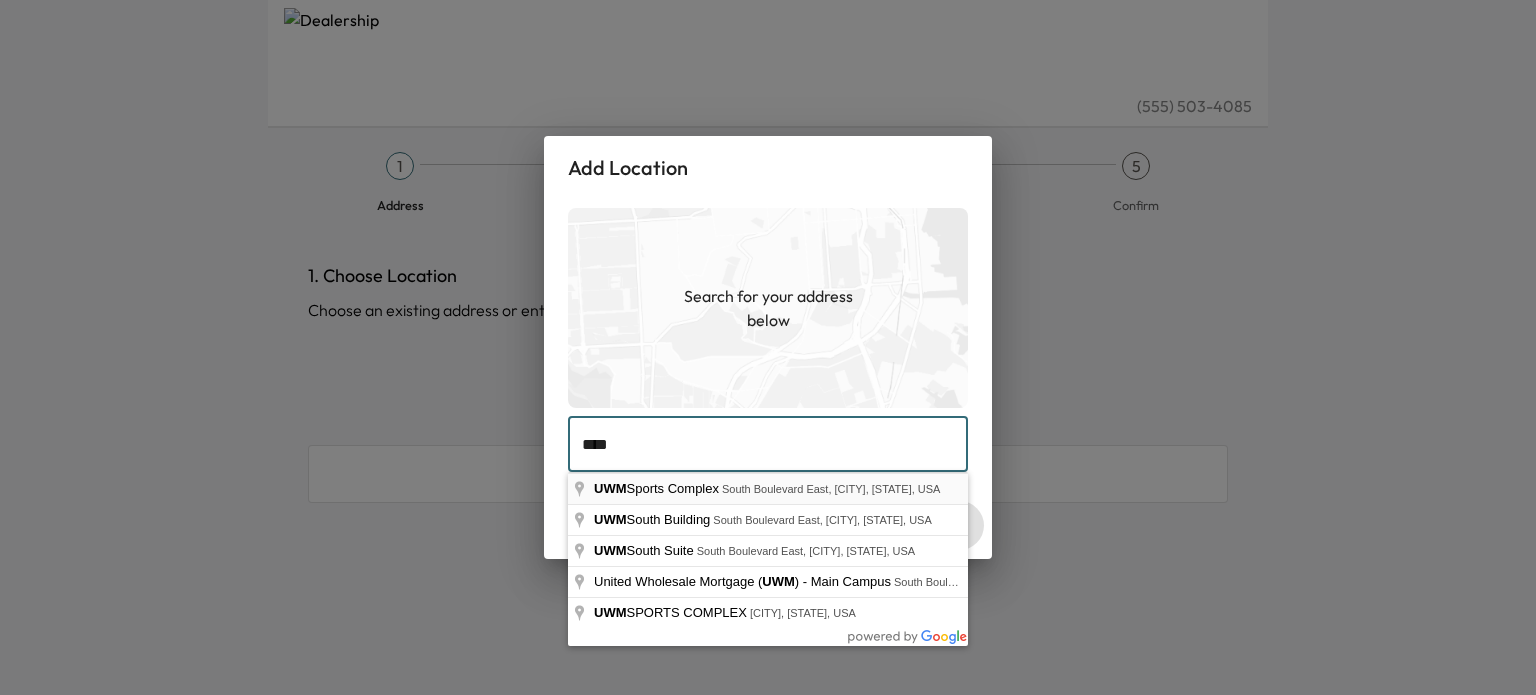 type on "**********" 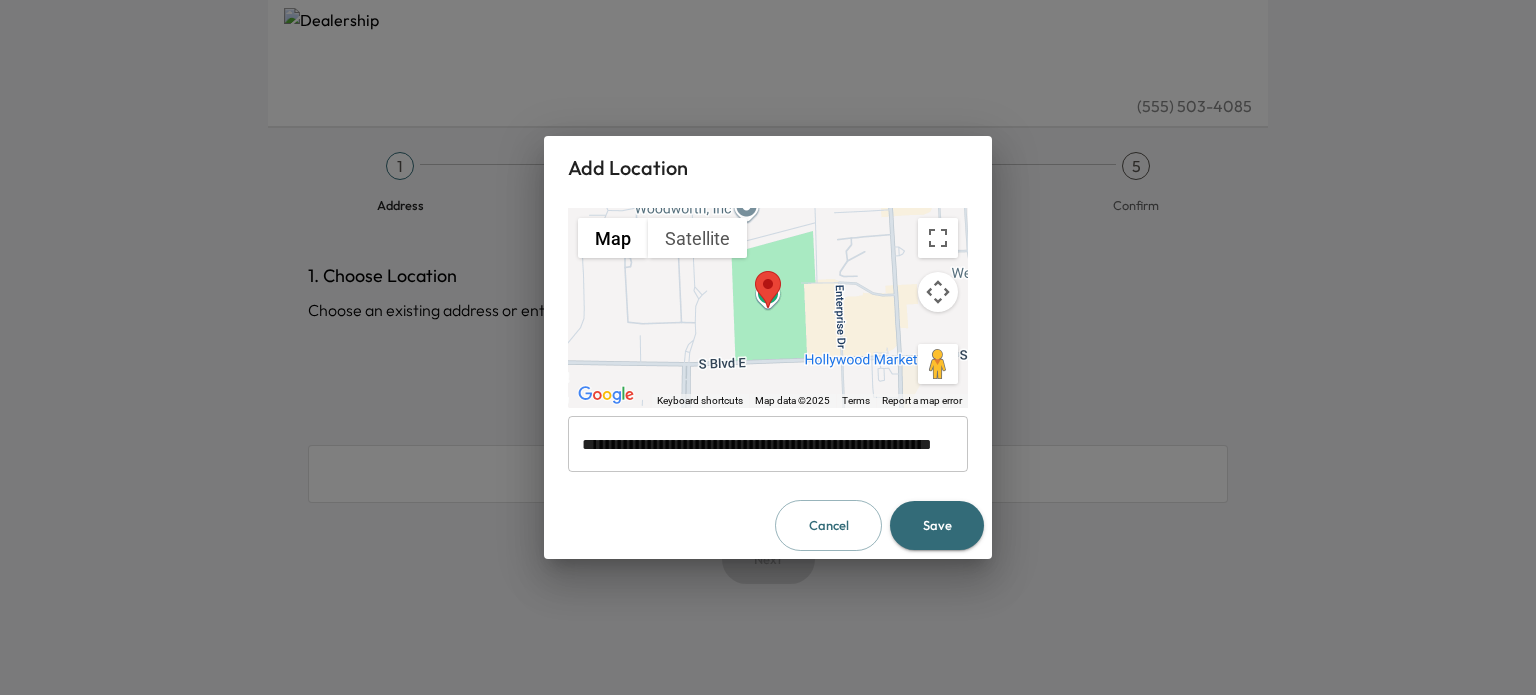 click on "Save" at bounding box center (937, 525) 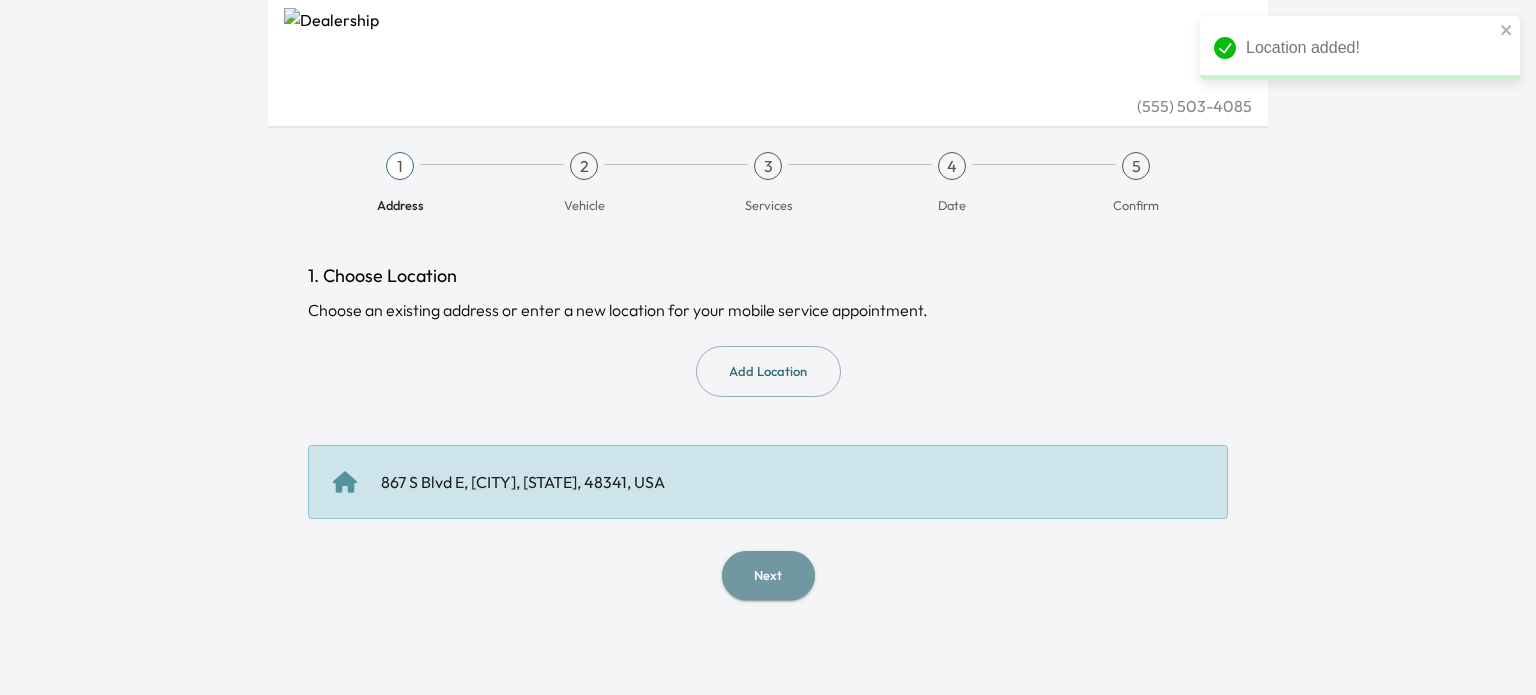 click on "Next" at bounding box center (768, 575) 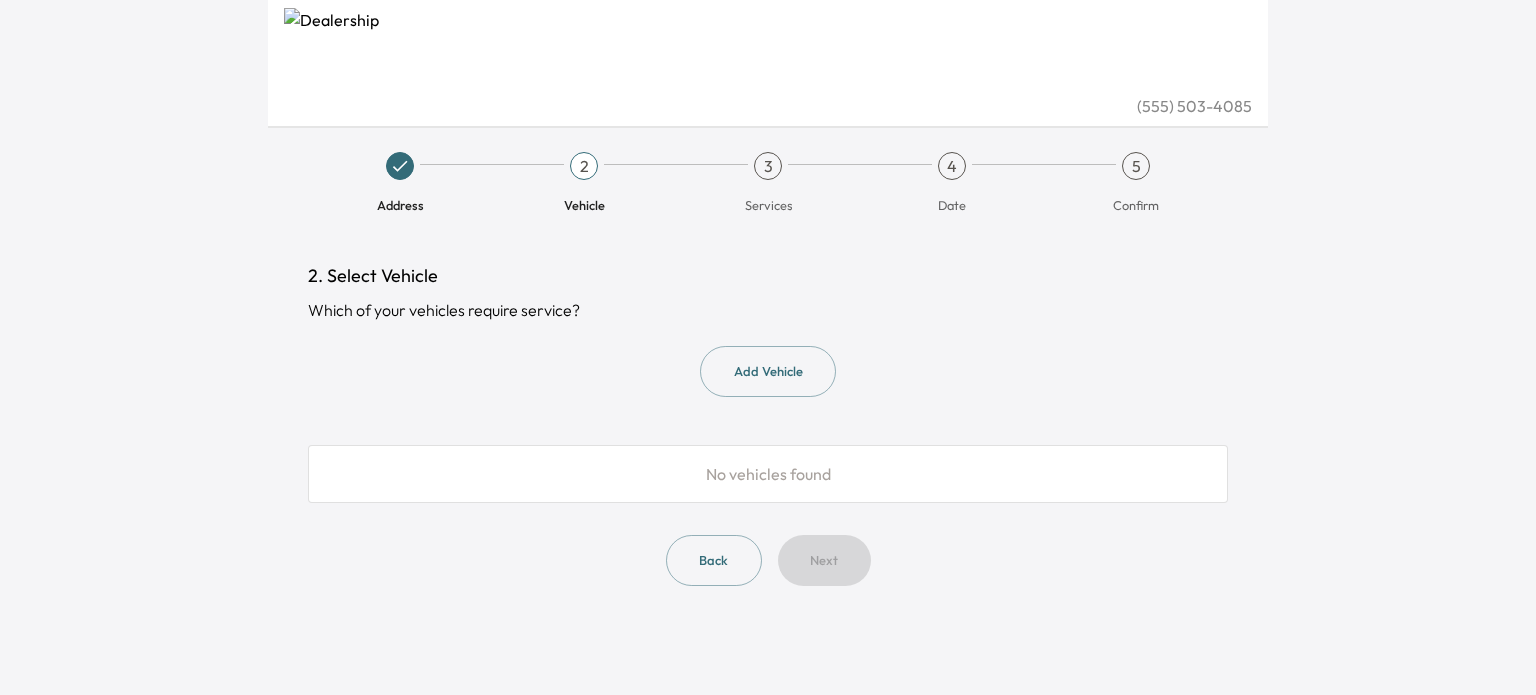 click on "Add Vehicle" at bounding box center (768, 371) 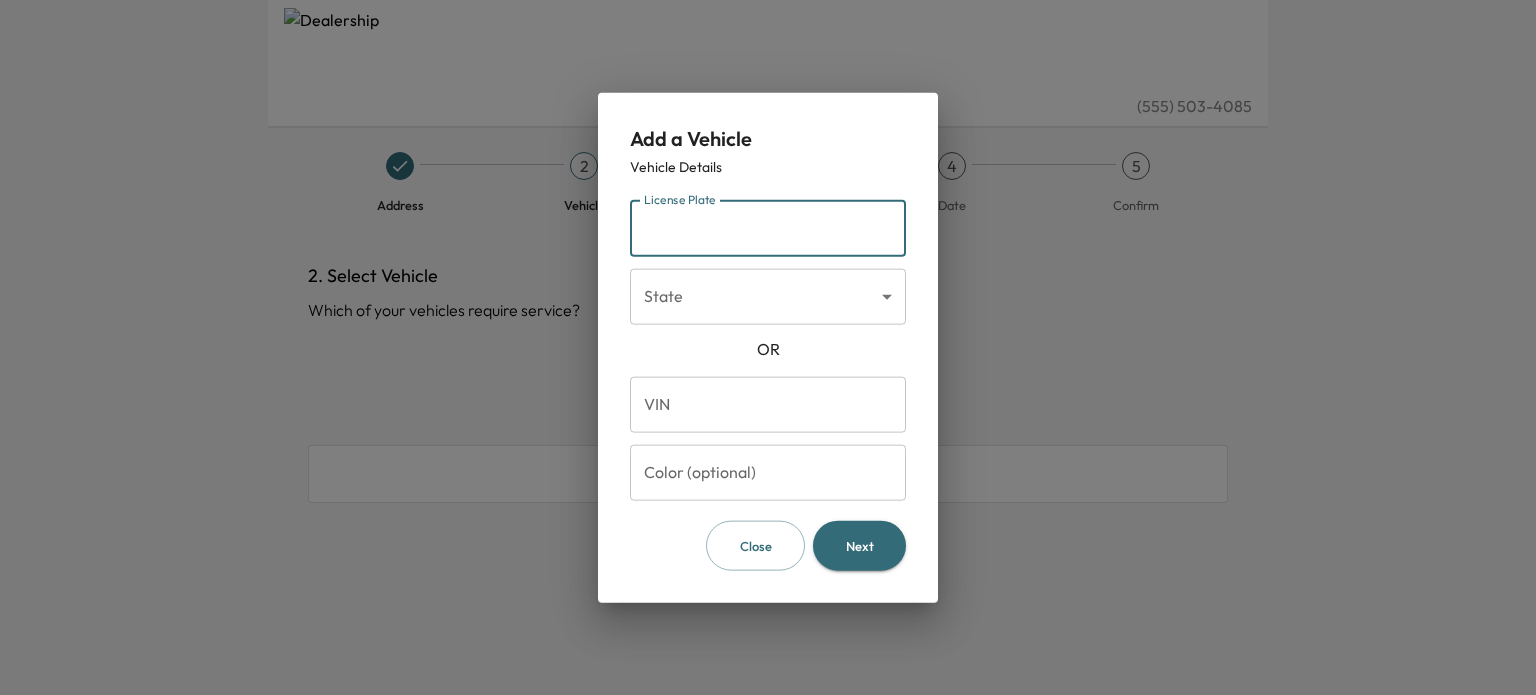 click on "License Plate" at bounding box center (768, 228) 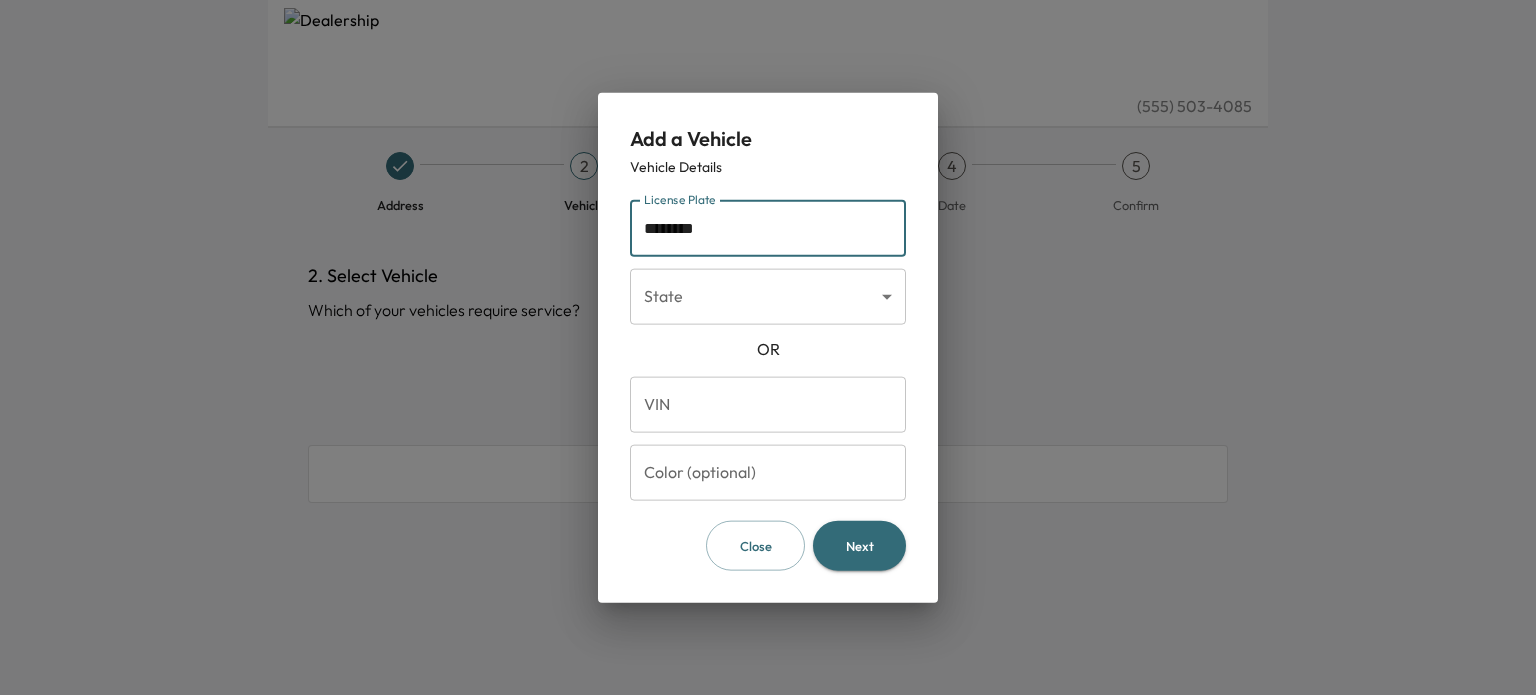type on "********" 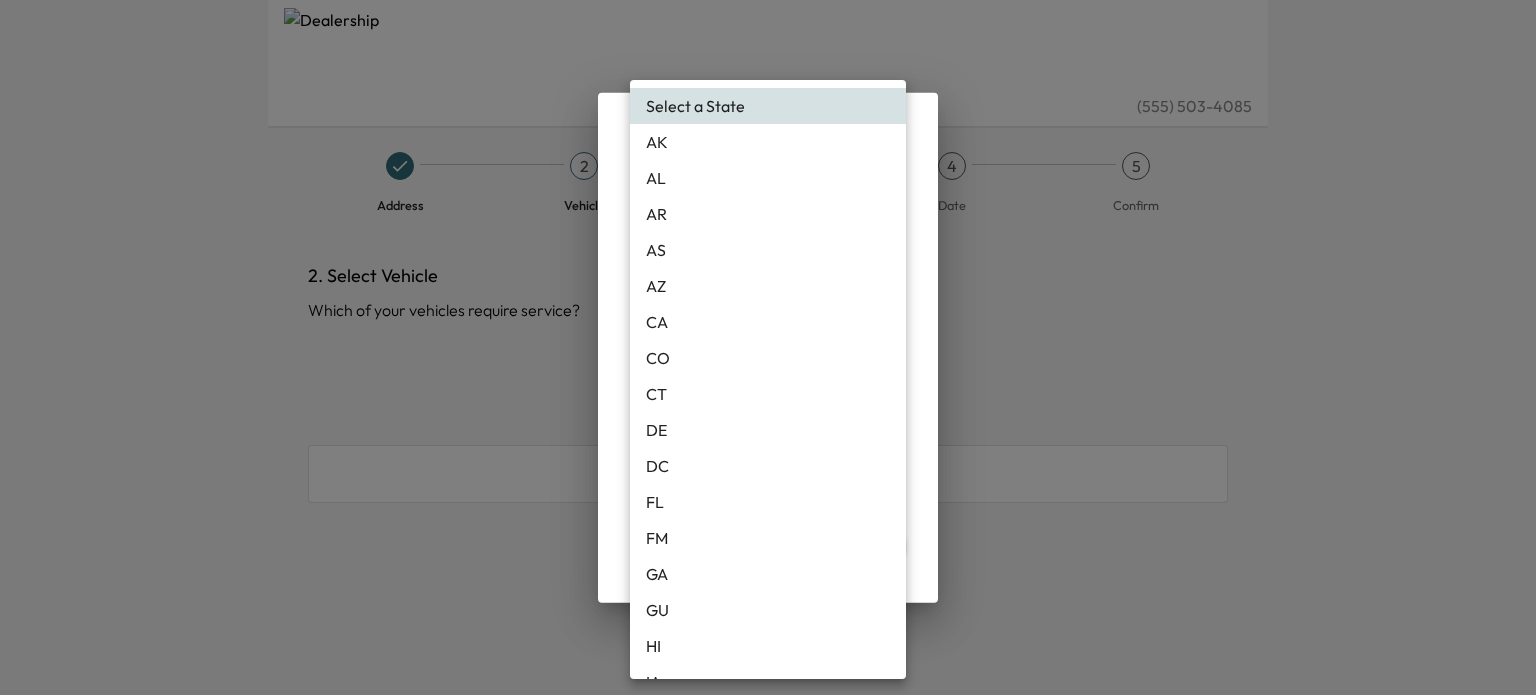 type 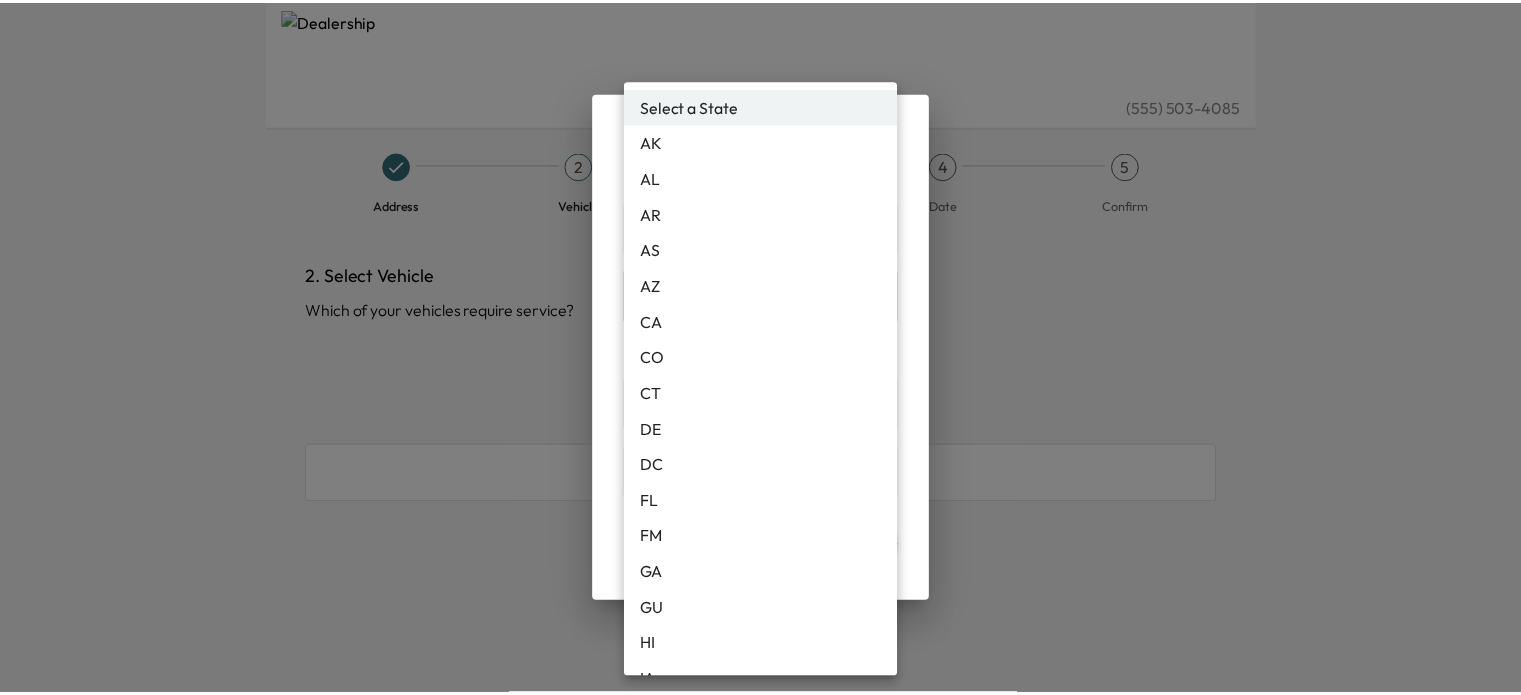 scroll, scrollTop: 554, scrollLeft: 0, axis: vertical 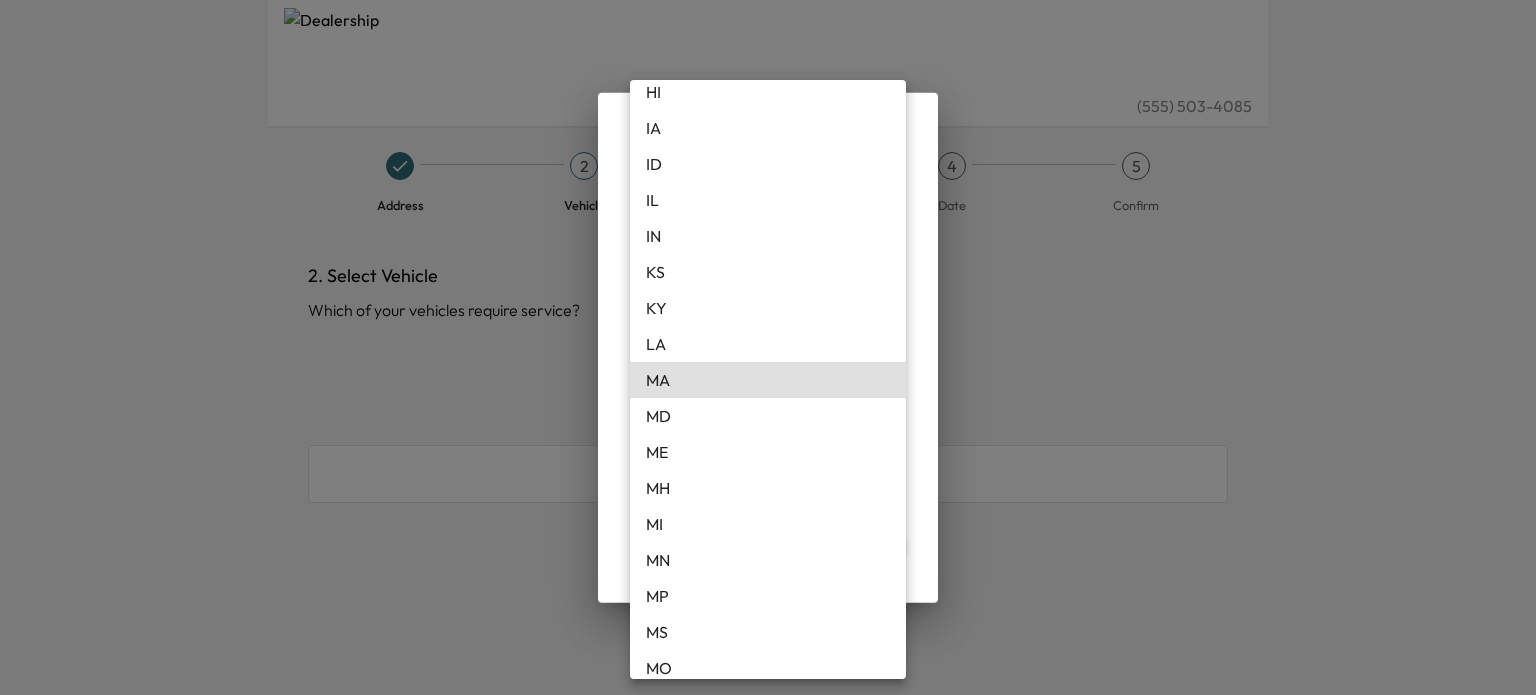 type 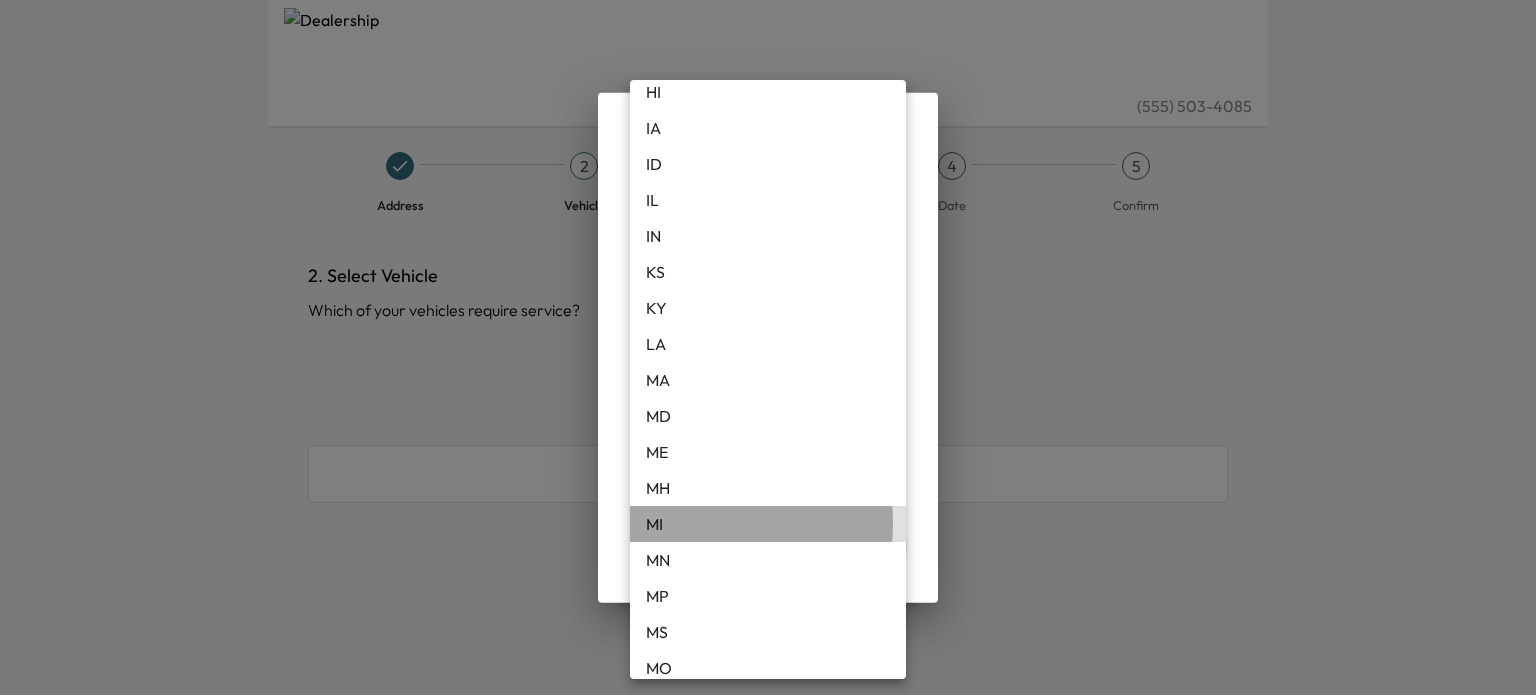 click on "MI" at bounding box center [768, 524] 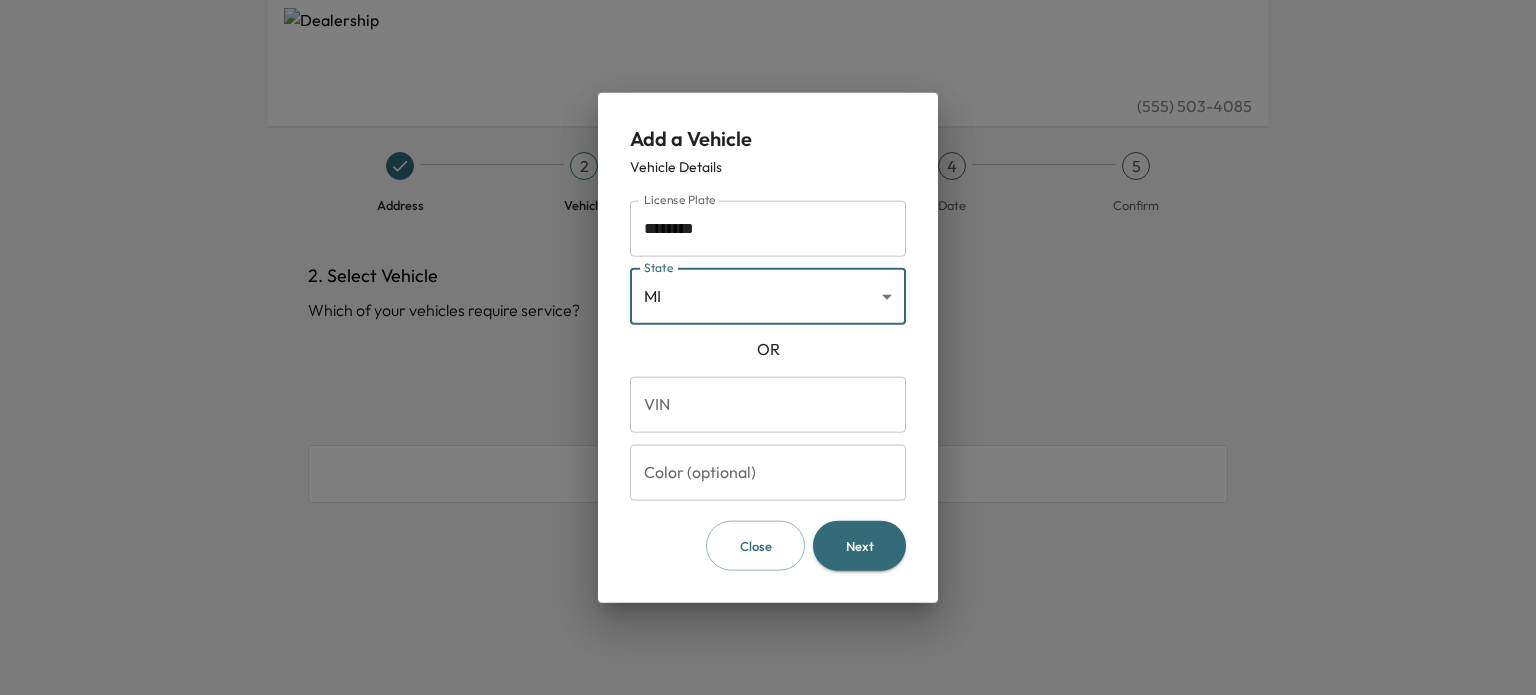click on "Next" at bounding box center [859, 545] 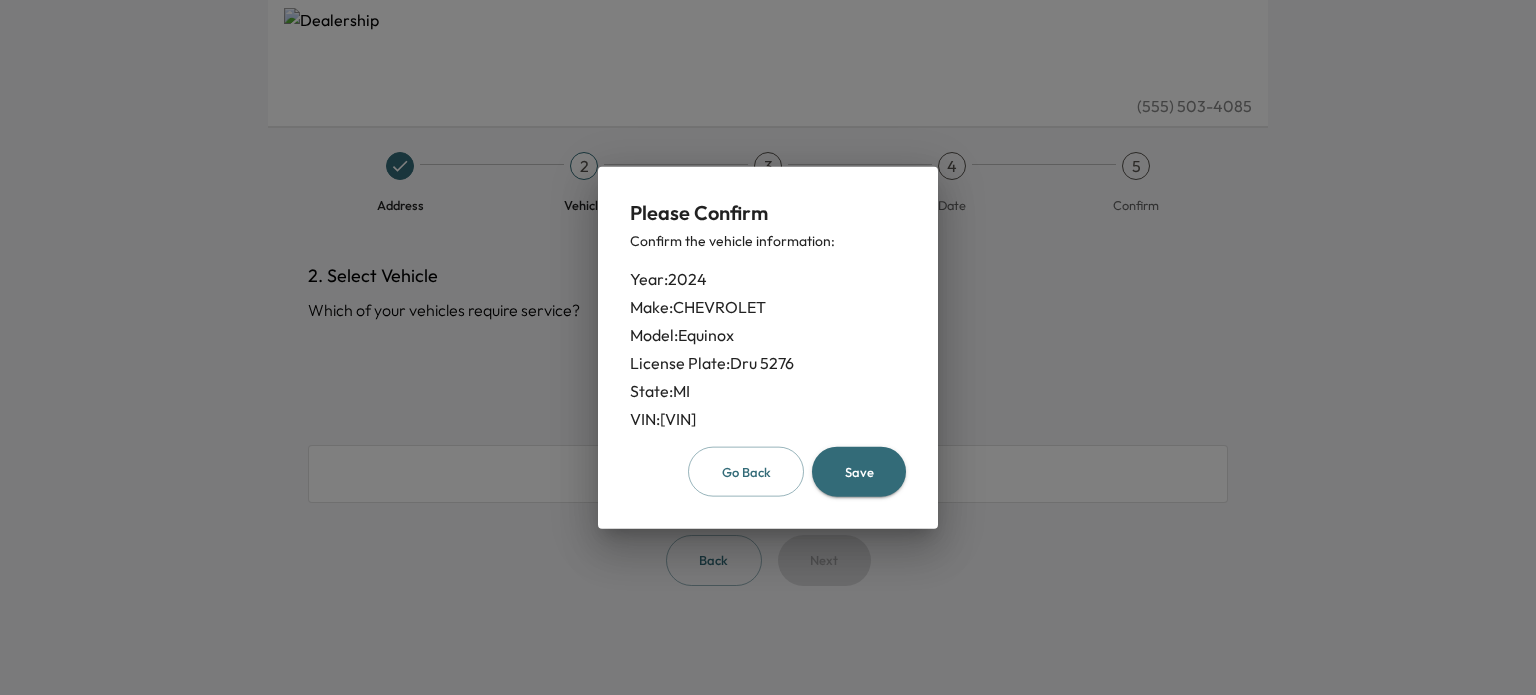click on "Save" at bounding box center (859, 471) 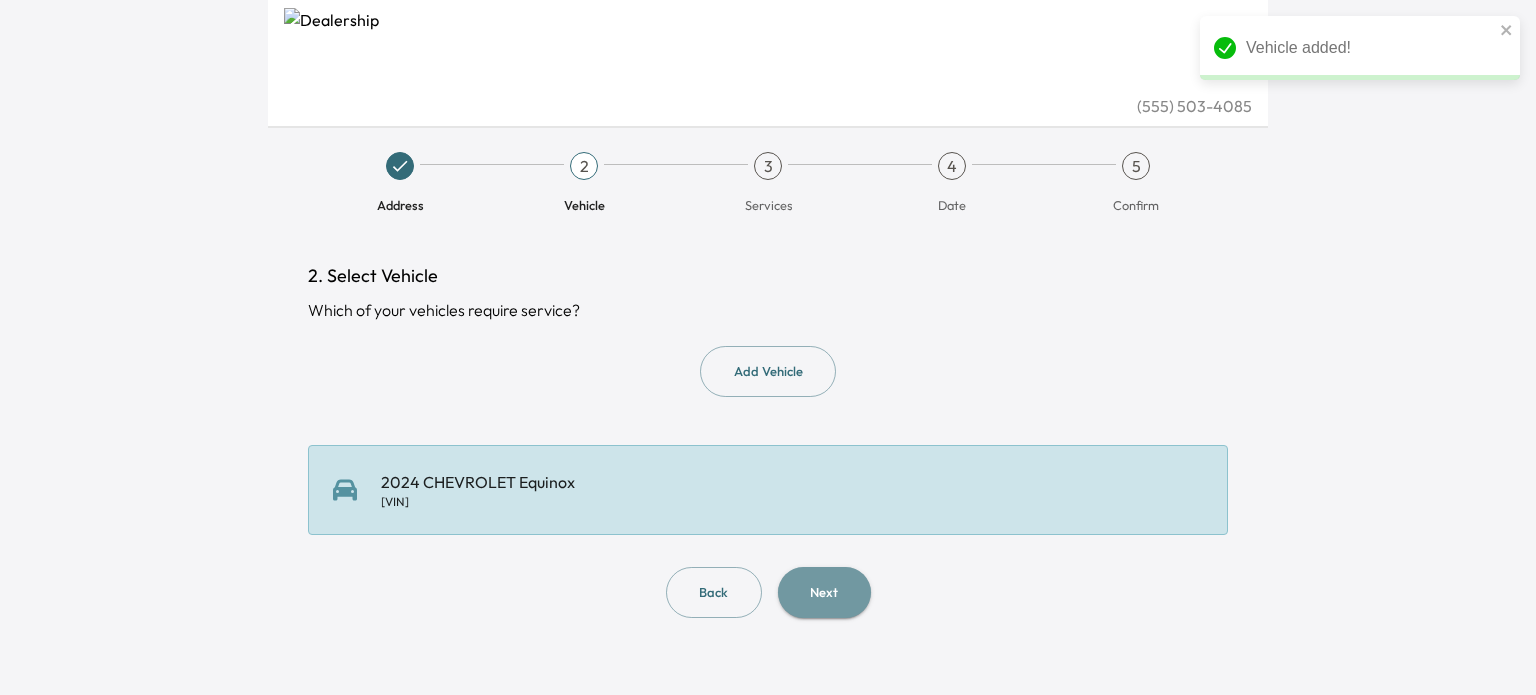 click on "Next" at bounding box center [824, 592] 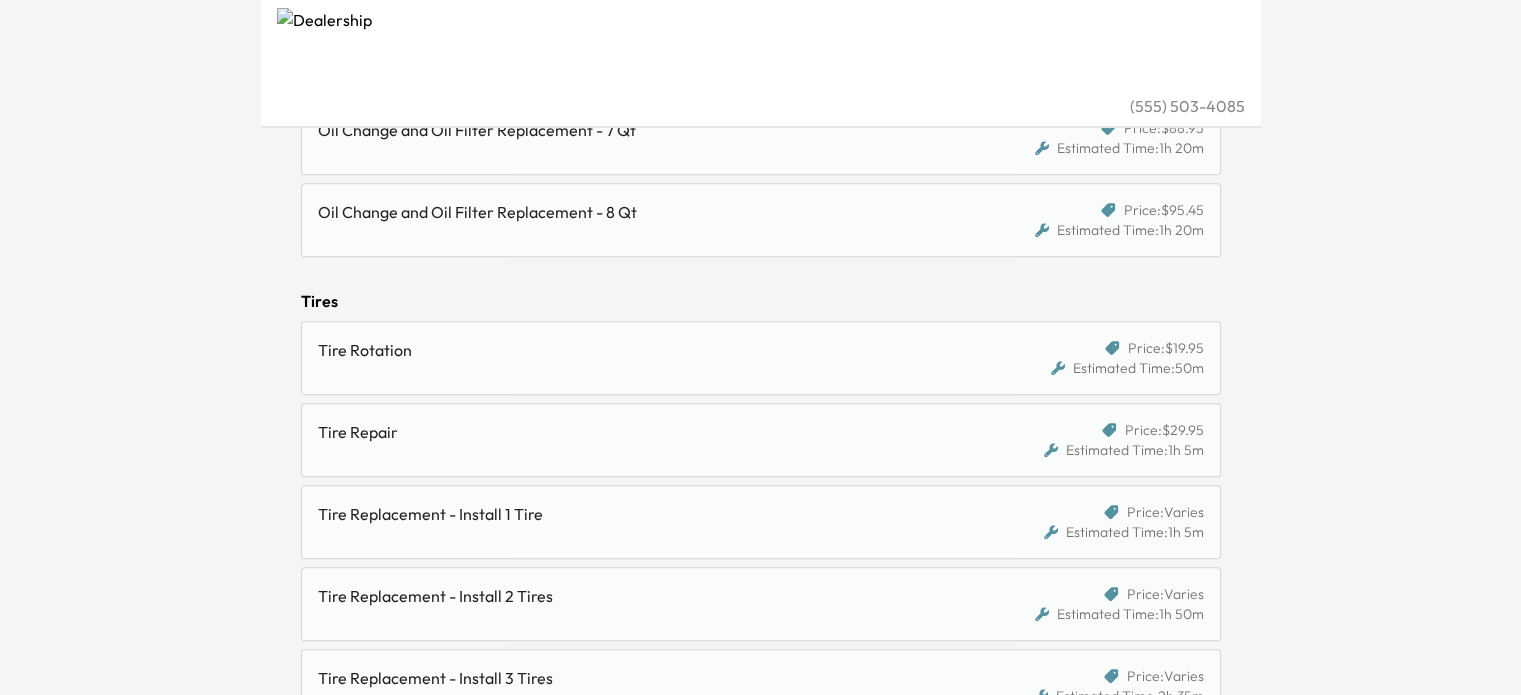 scroll, scrollTop: 1736, scrollLeft: 0, axis: vertical 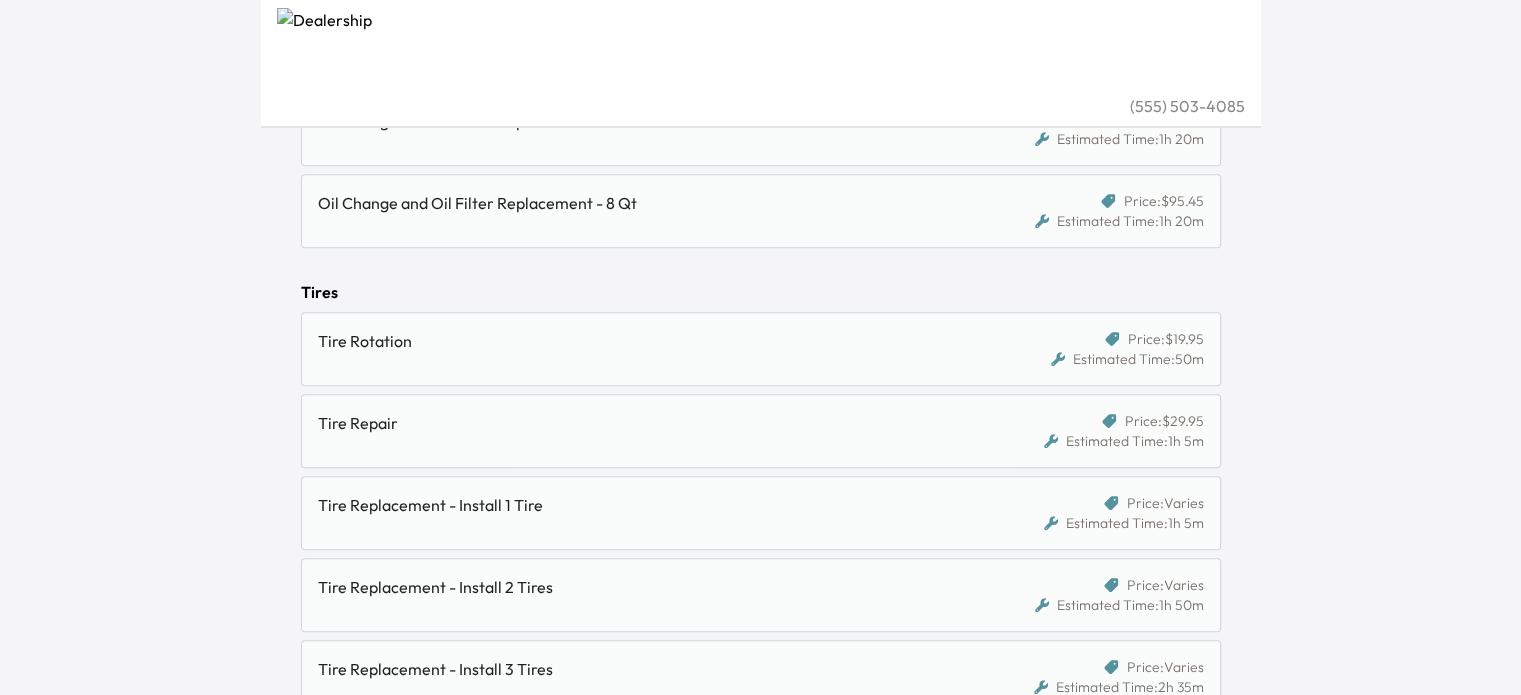 click on "Tire Rotation" at bounding box center (650, 349) 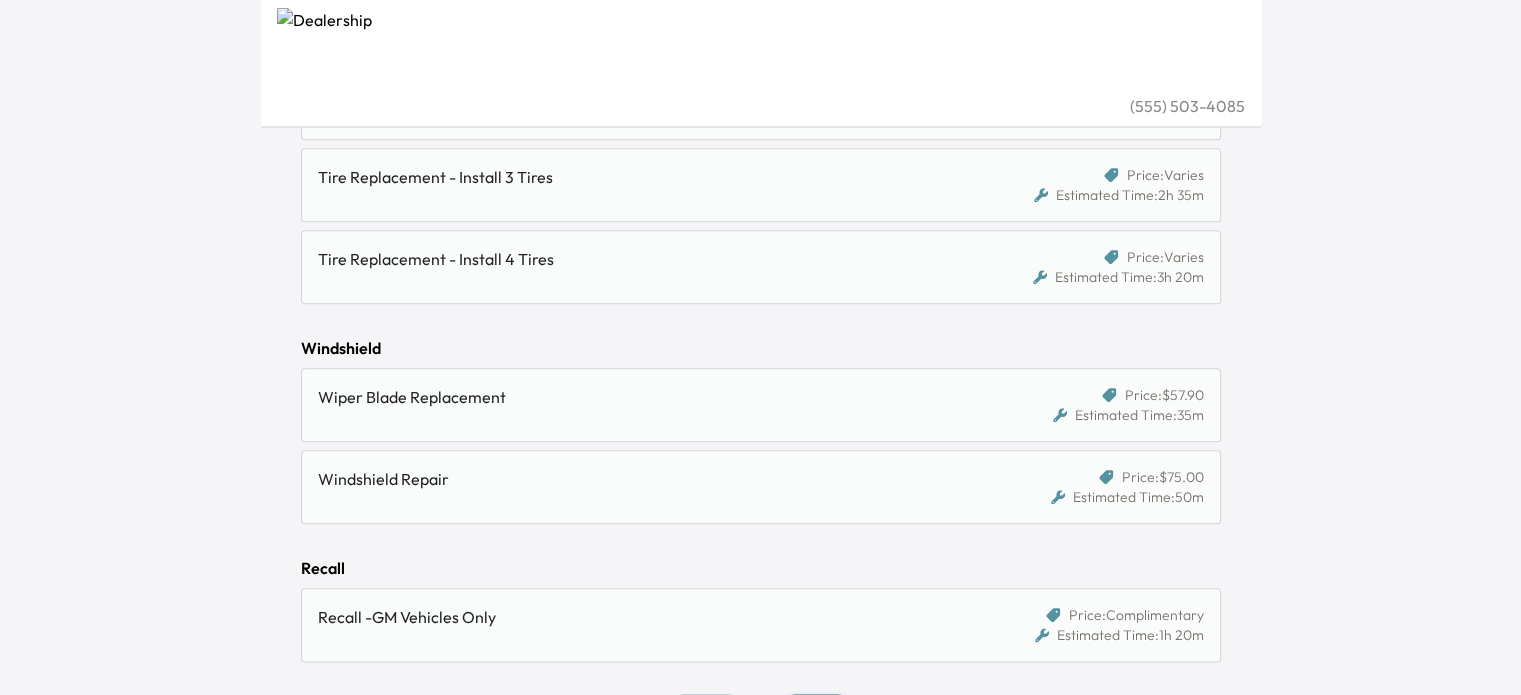 scroll, scrollTop: 2299, scrollLeft: 0, axis: vertical 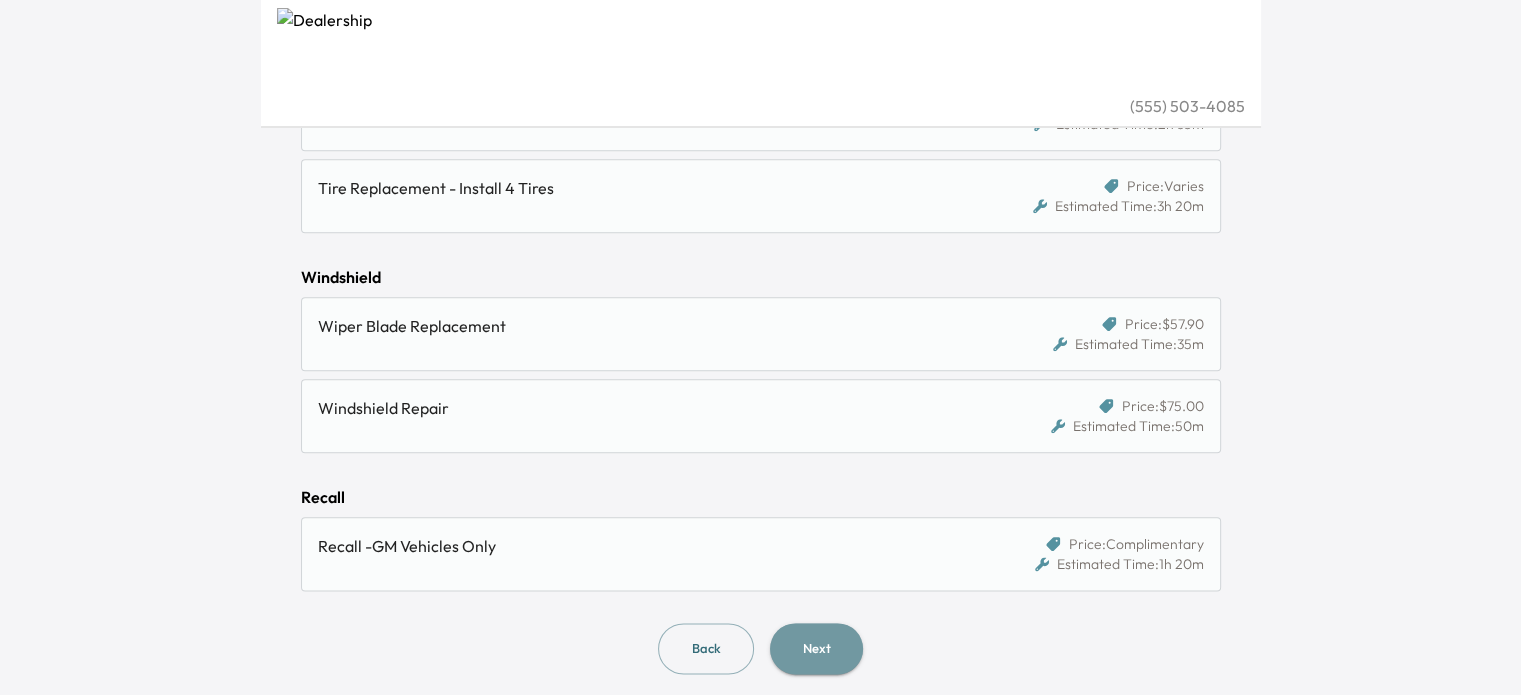click on "Next" at bounding box center [816, 648] 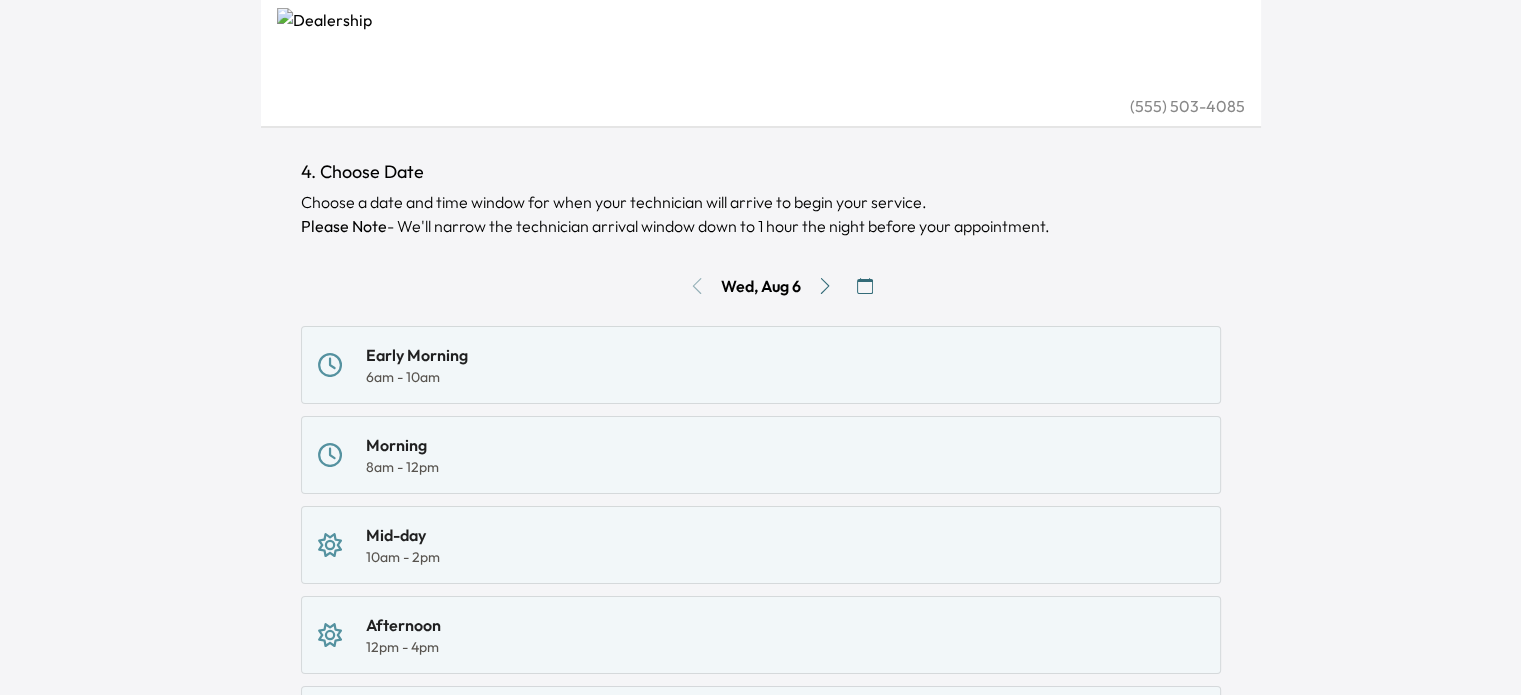 scroll, scrollTop: 83, scrollLeft: 0, axis: vertical 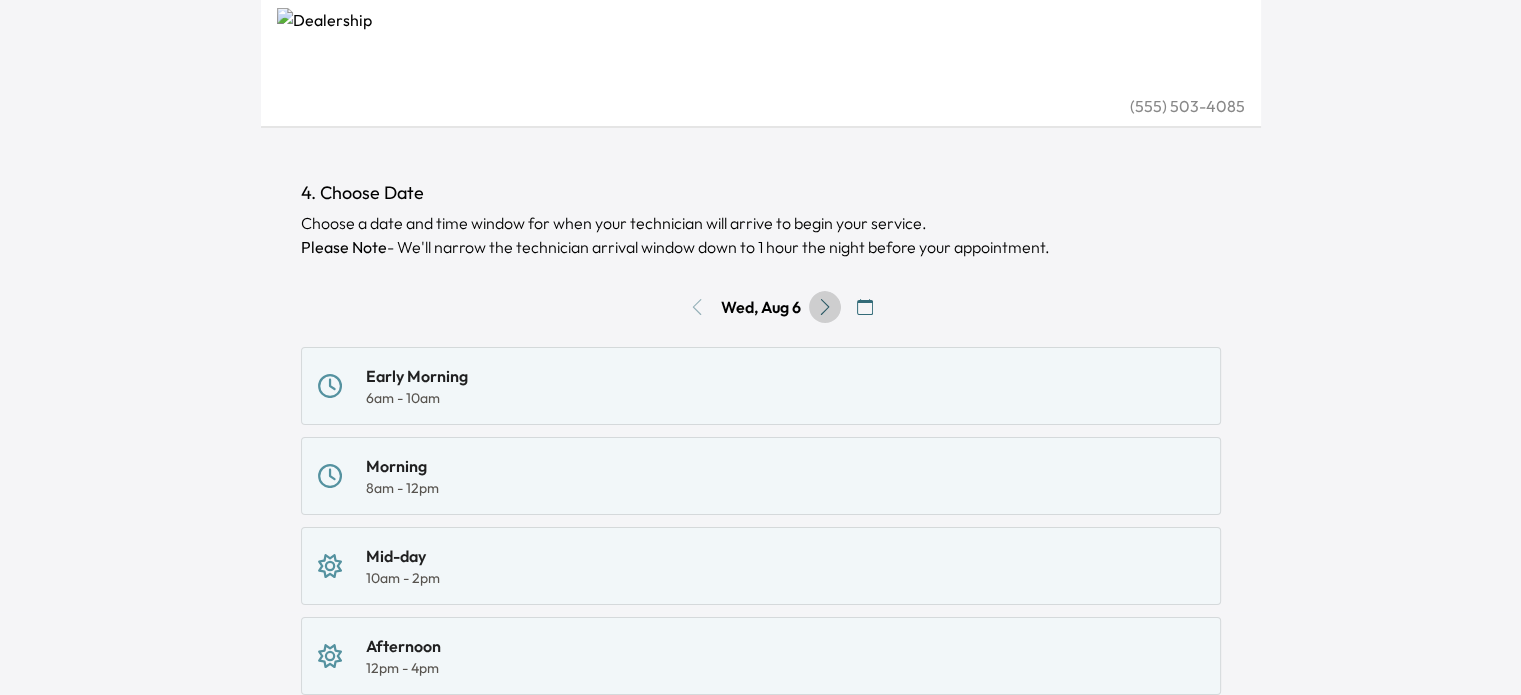 click 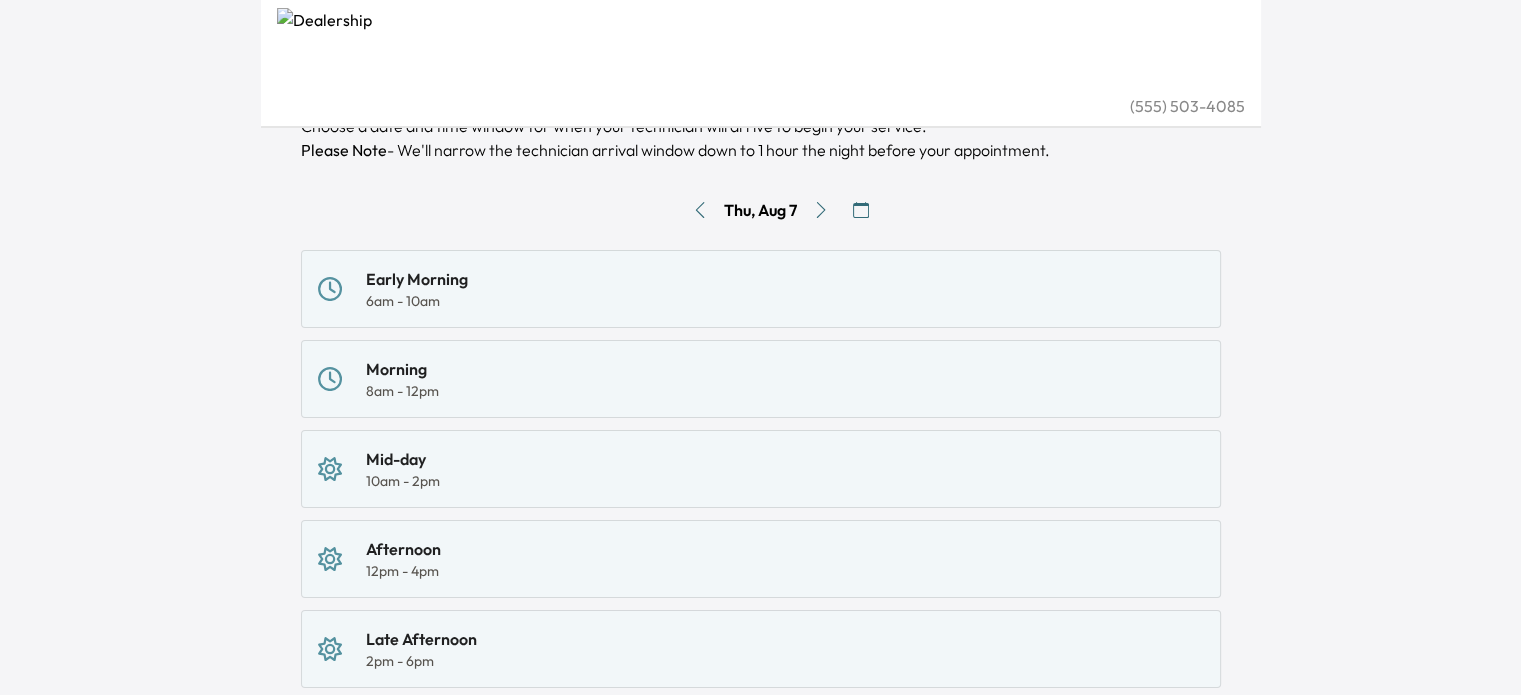 scroll, scrollTop: 181, scrollLeft: 0, axis: vertical 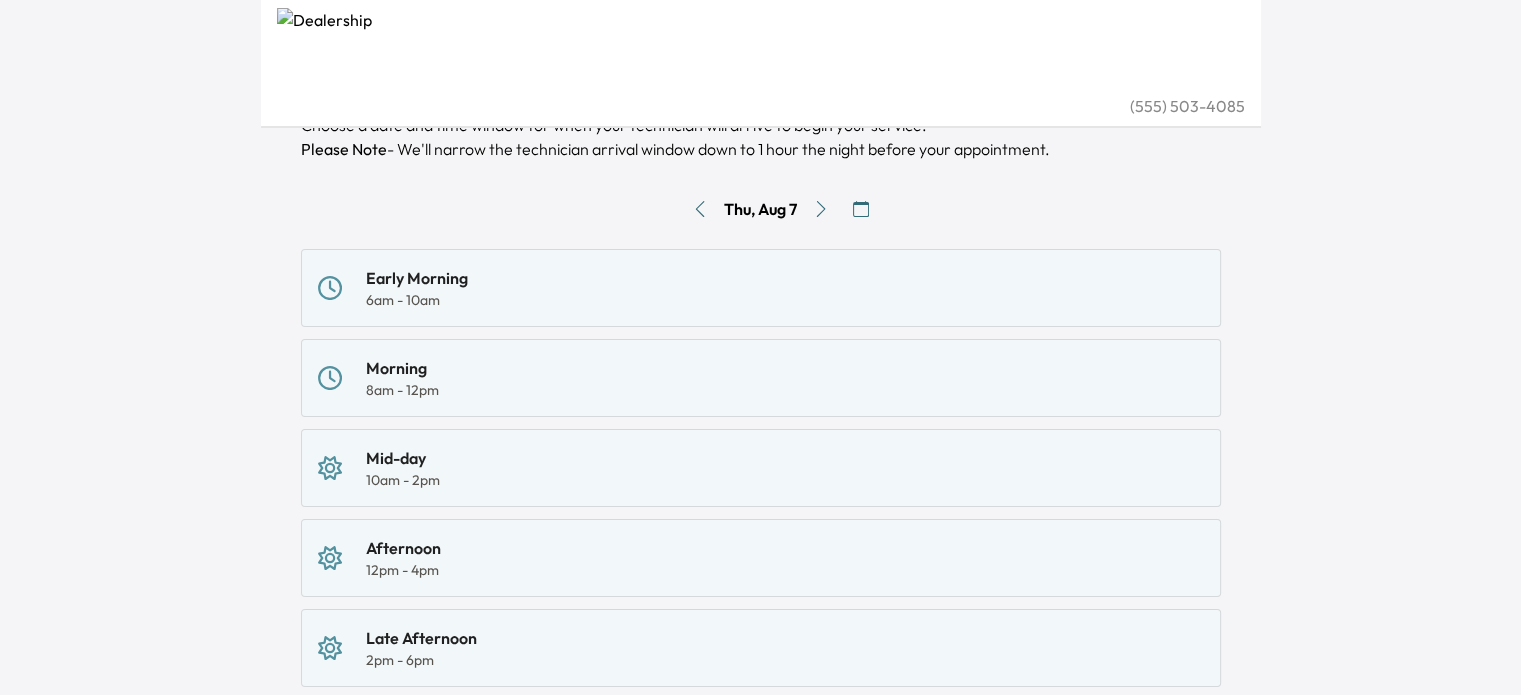 click on "Morning 8am - 12pm" at bounding box center [761, 378] 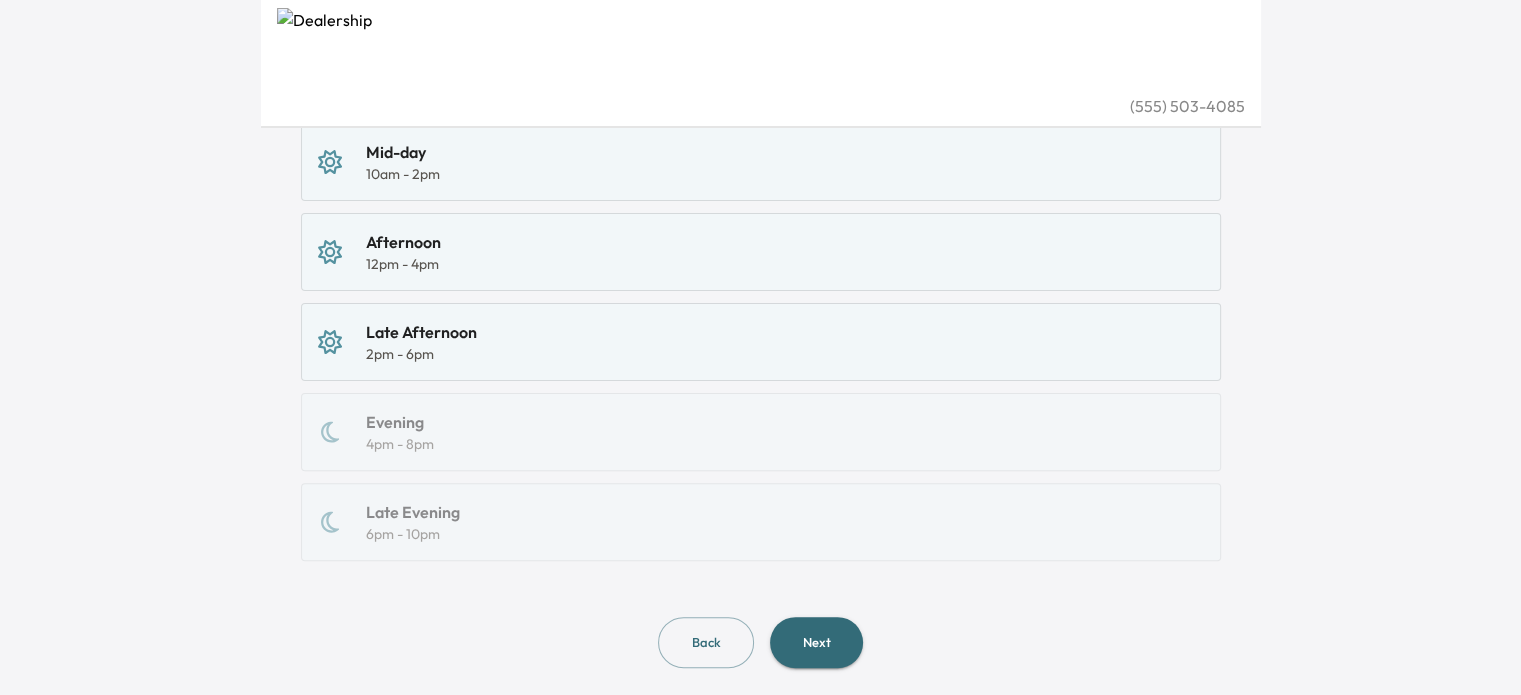 scroll, scrollTop: 520, scrollLeft: 0, axis: vertical 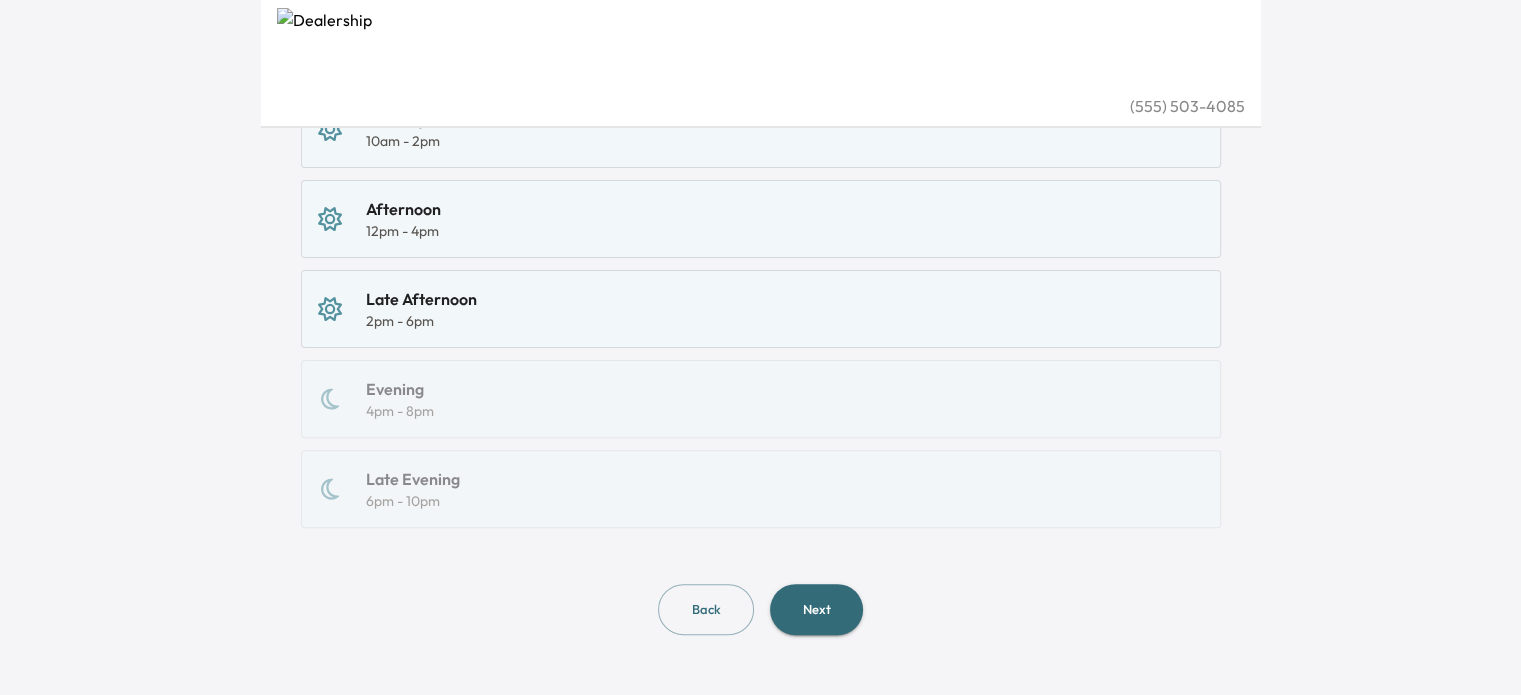 click on "Next" at bounding box center (816, 609) 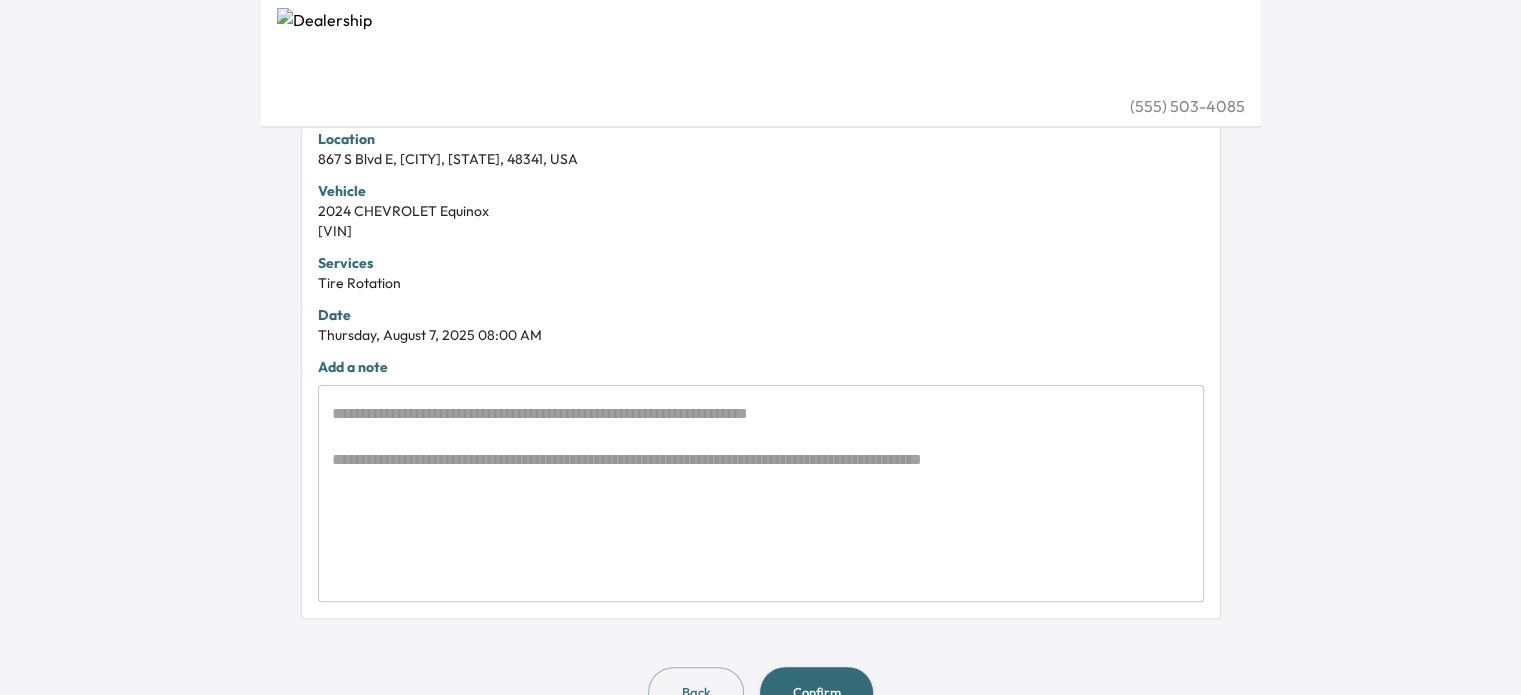 scroll, scrollTop: 548, scrollLeft: 0, axis: vertical 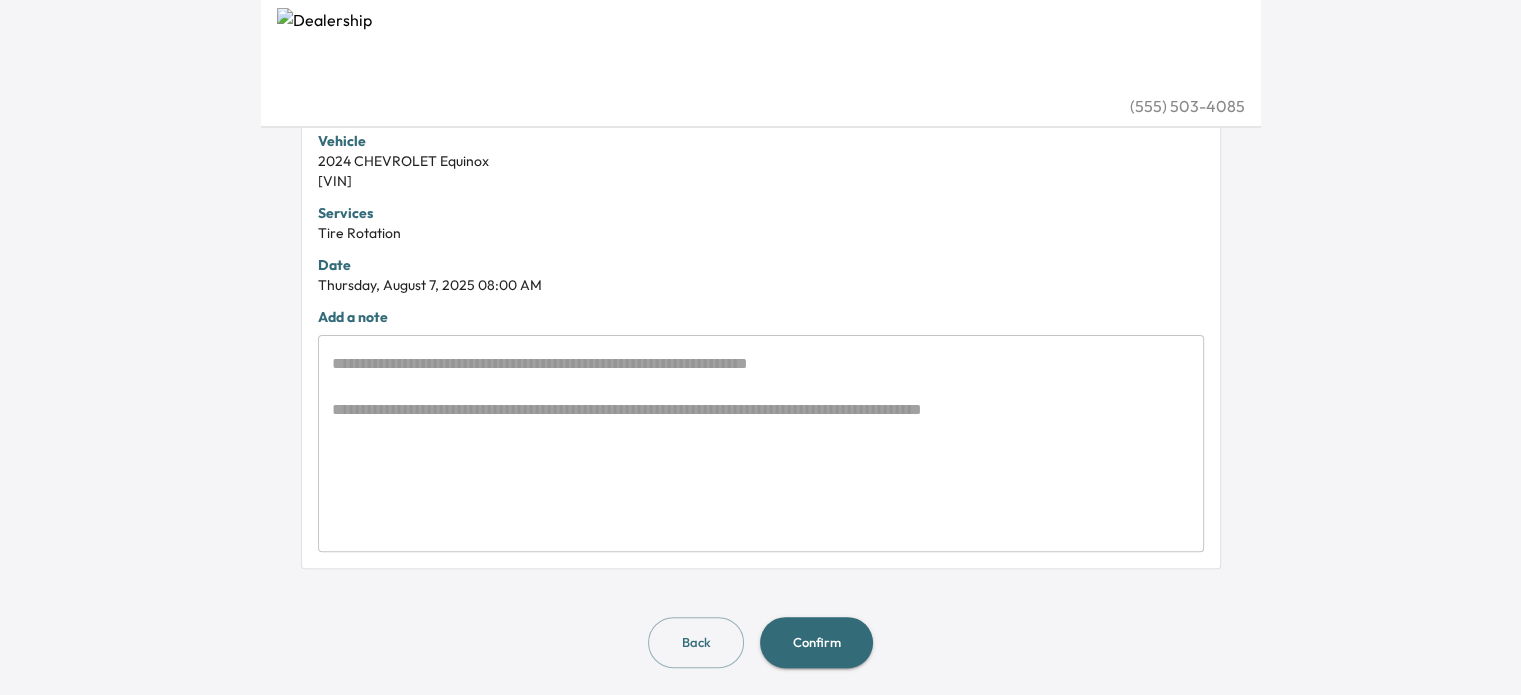 click on "Confirm" at bounding box center (816, 642) 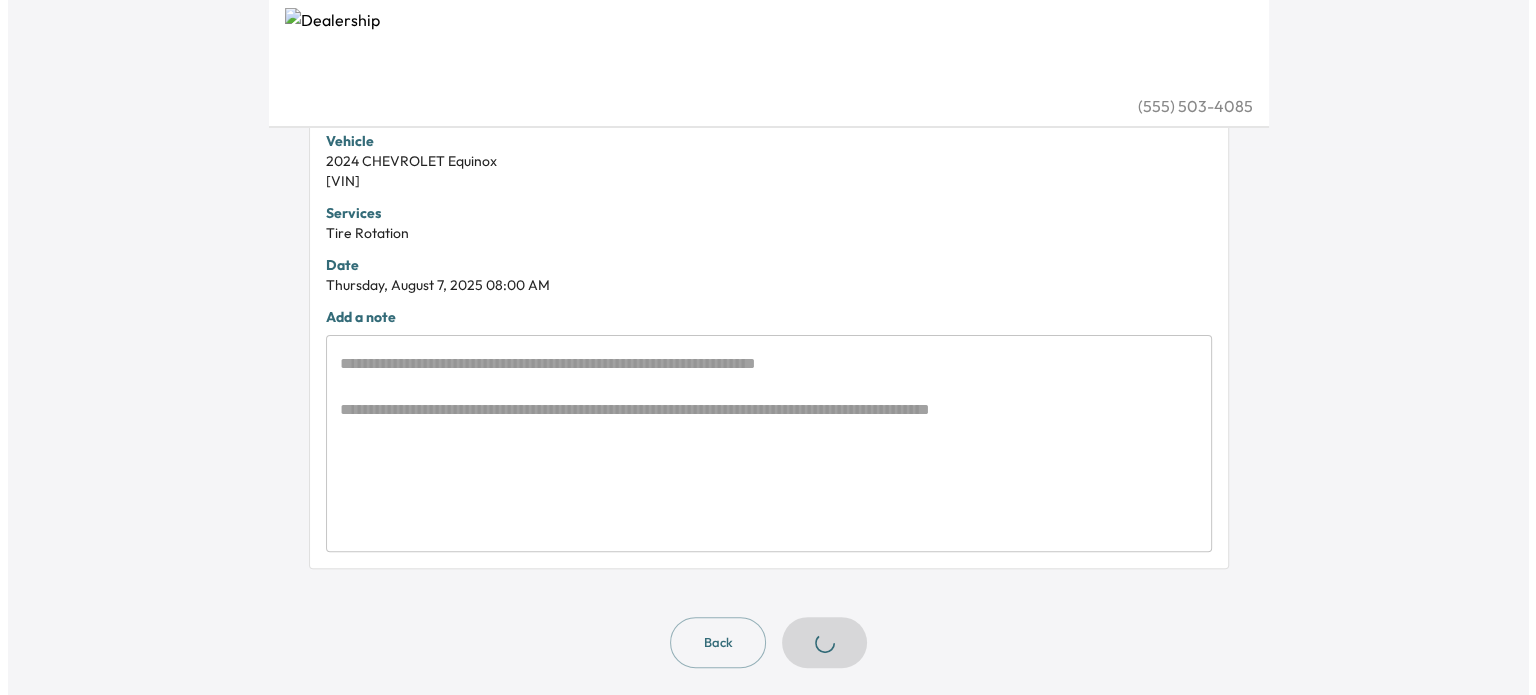 scroll, scrollTop: 0, scrollLeft: 0, axis: both 